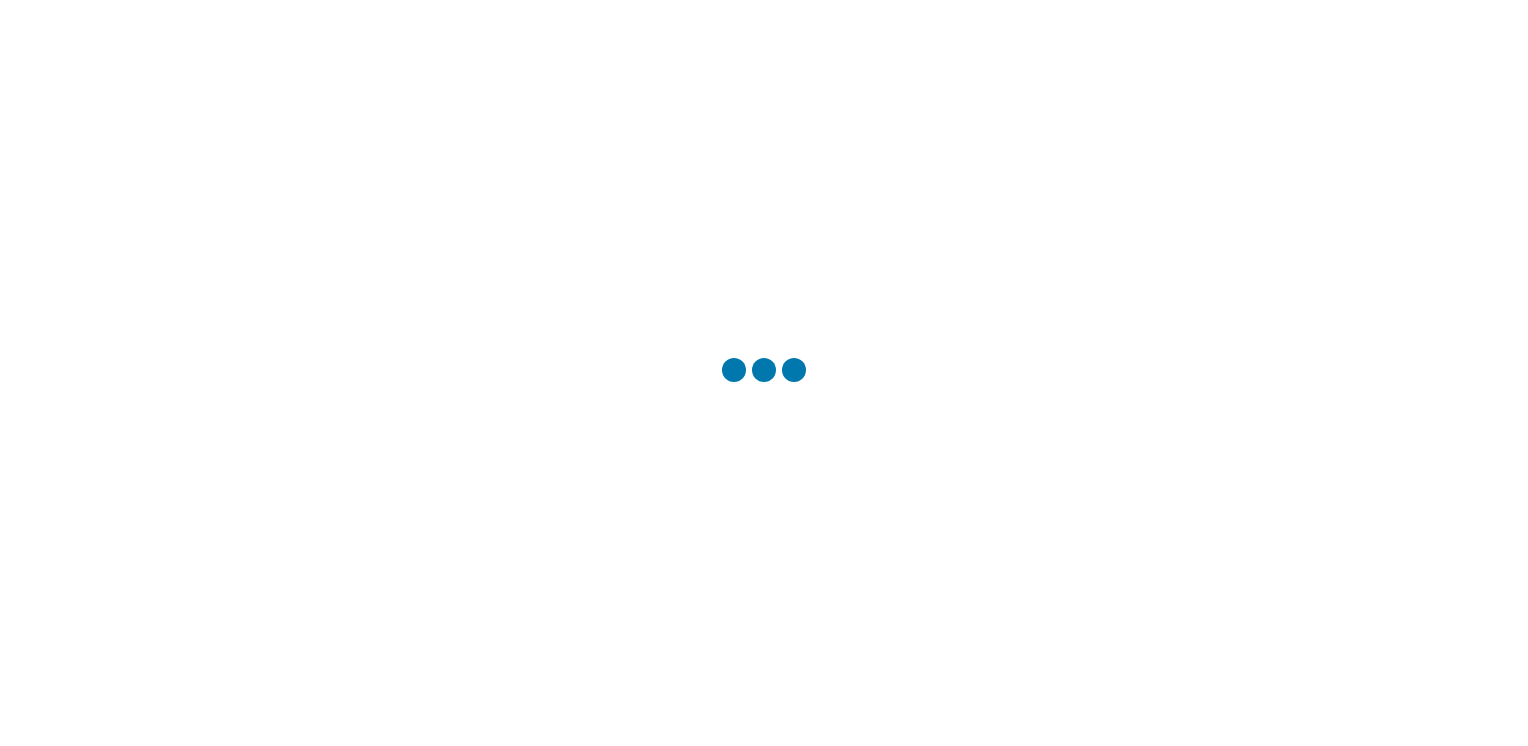 scroll, scrollTop: 0, scrollLeft: 0, axis: both 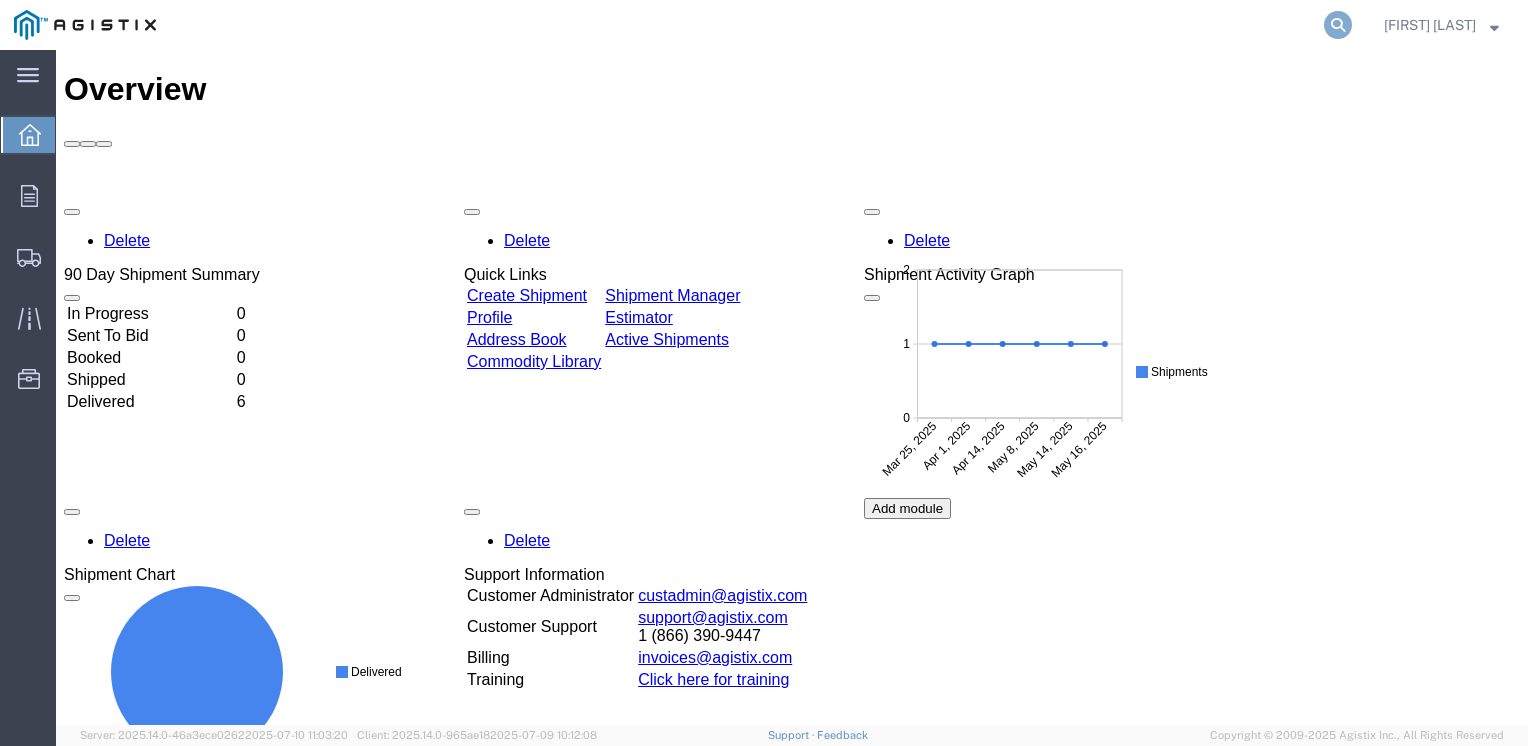 click 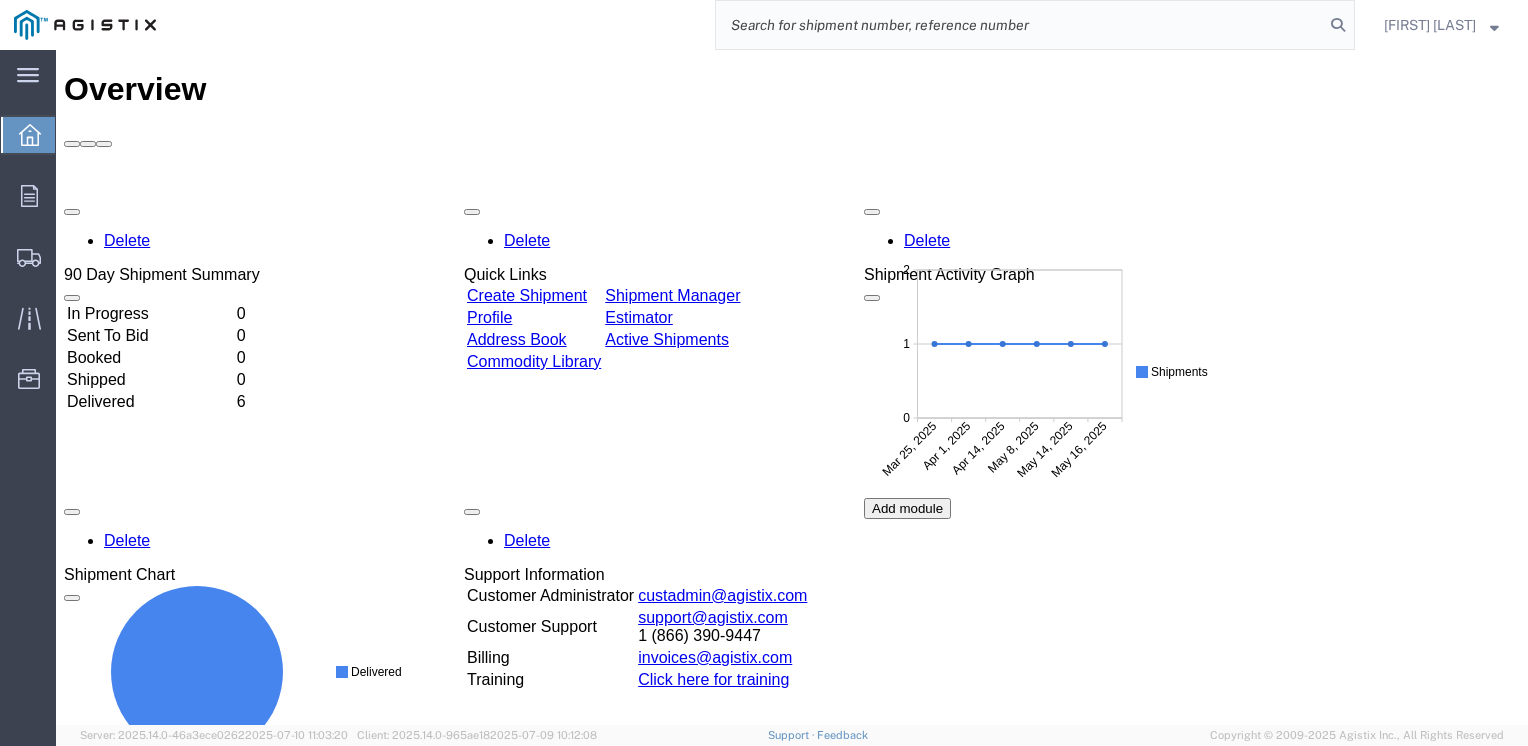 click 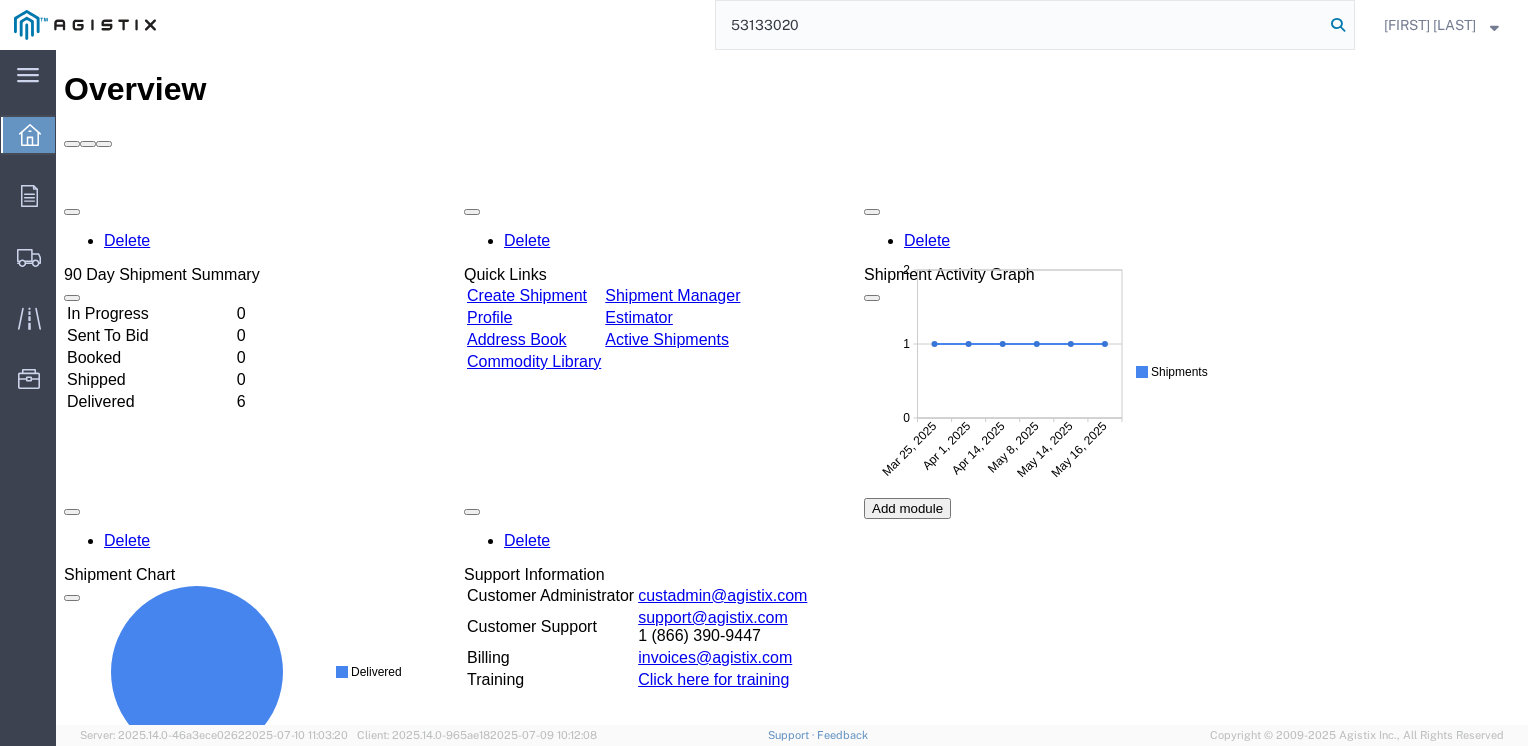 type on "53133020" 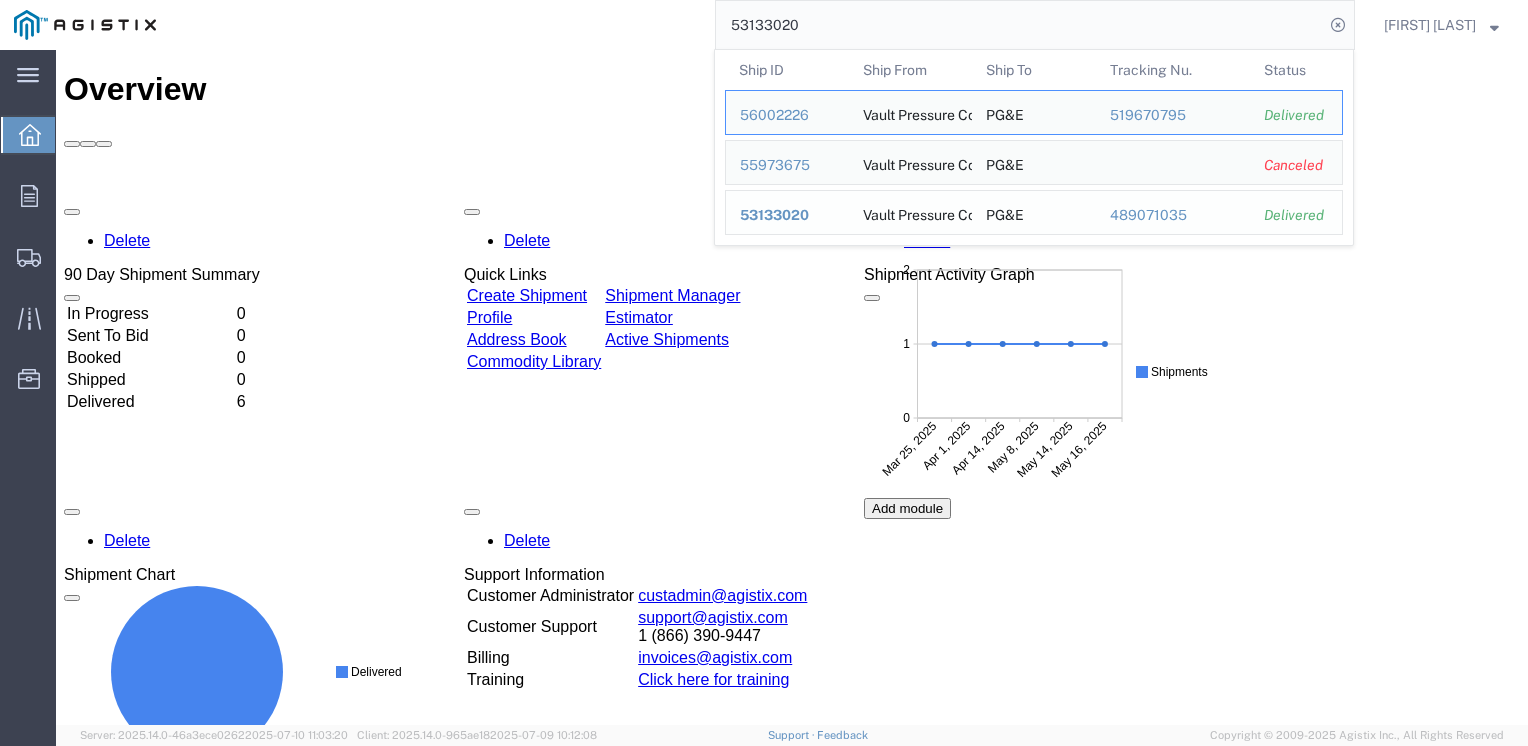click on "53133020" at bounding box center (774, 215) 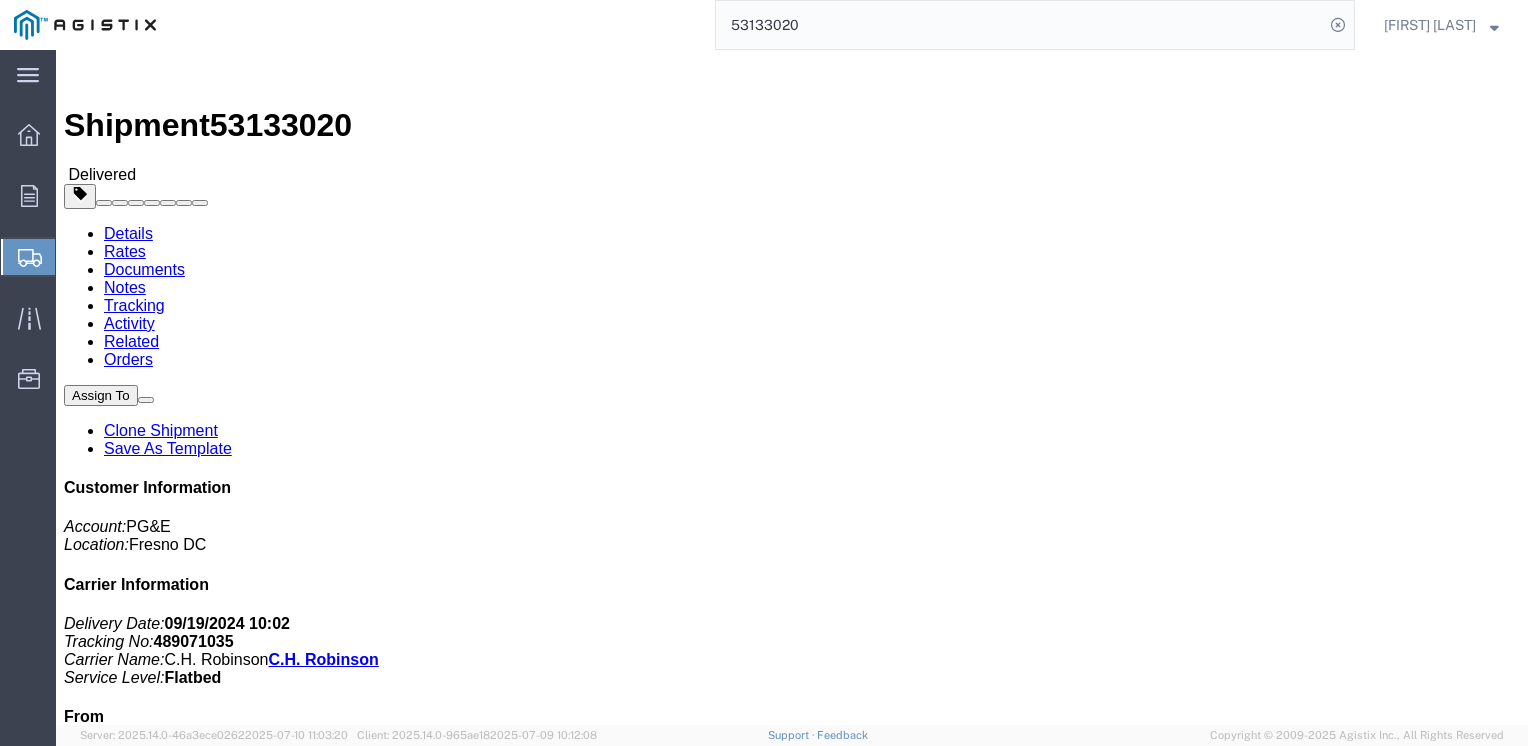 click on "Clone Shipment" 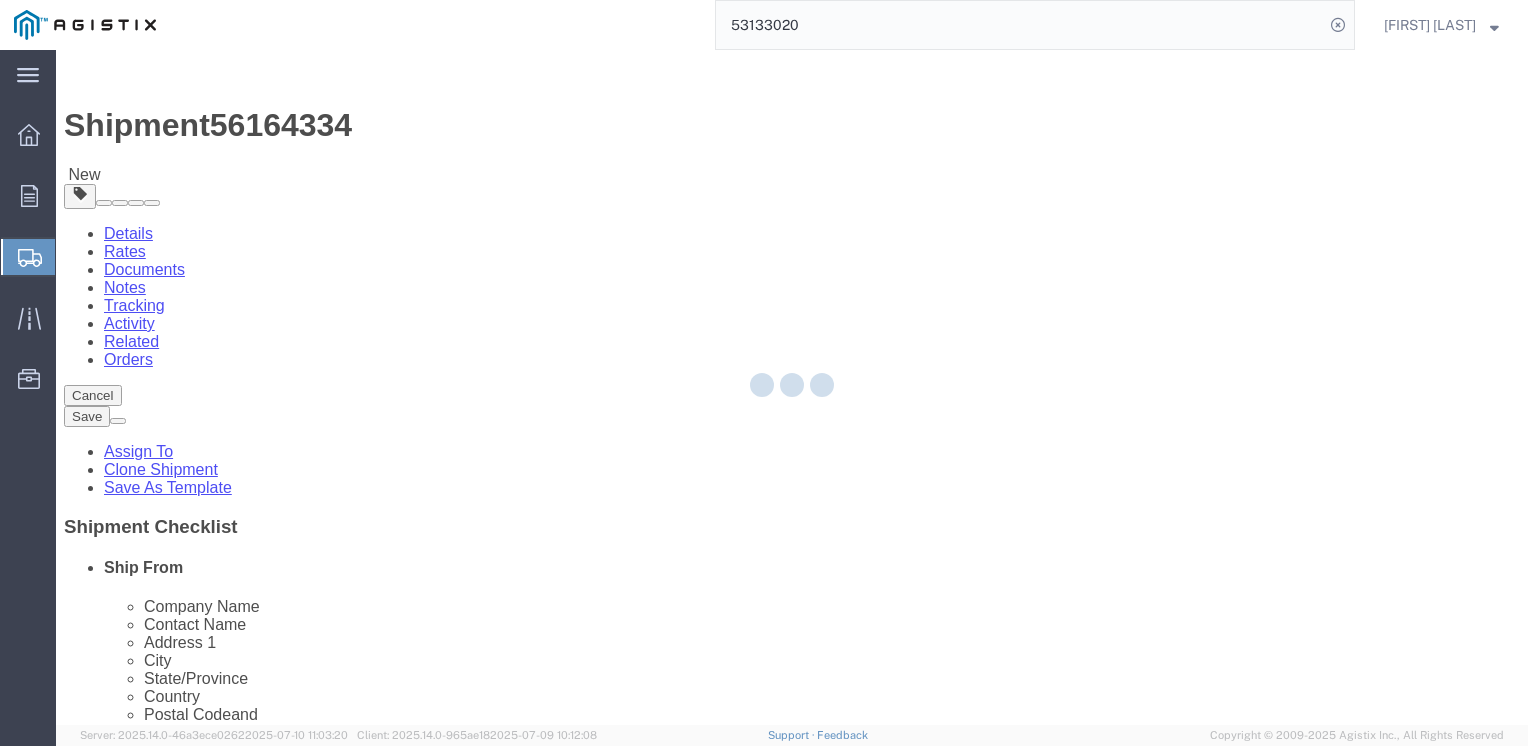 select 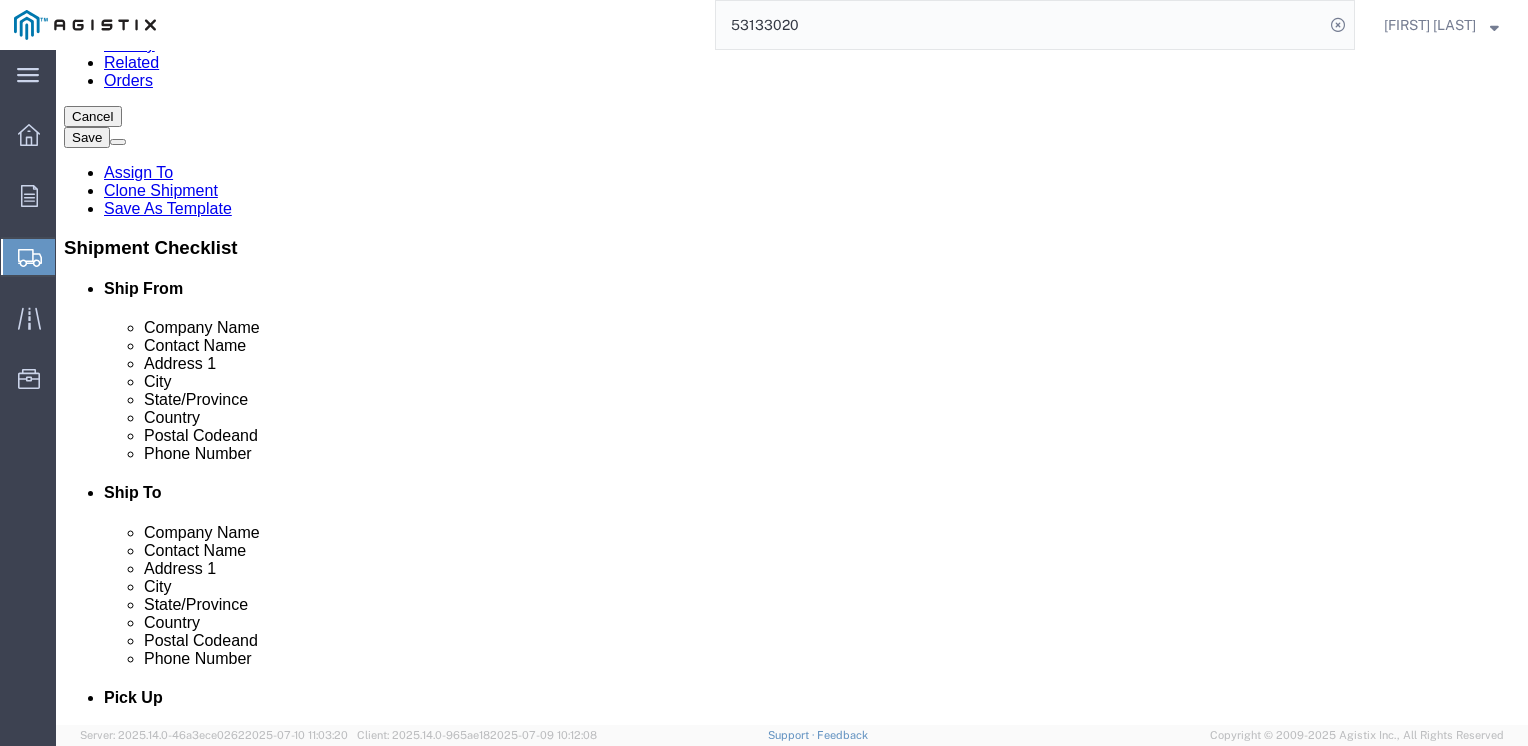 scroll, scrollTop: 300, scrollLeft: 0, axis: vertical 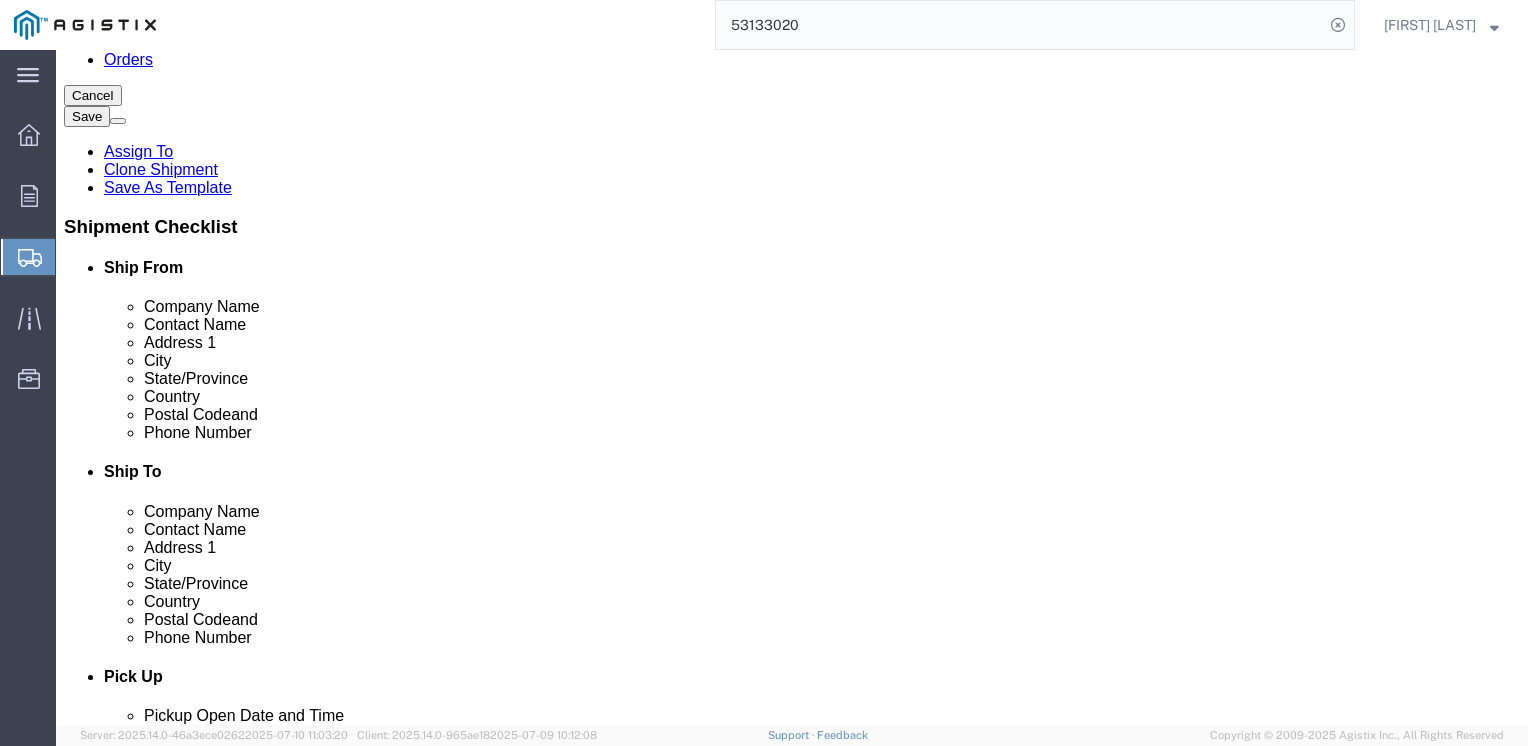 click on "PG&E" 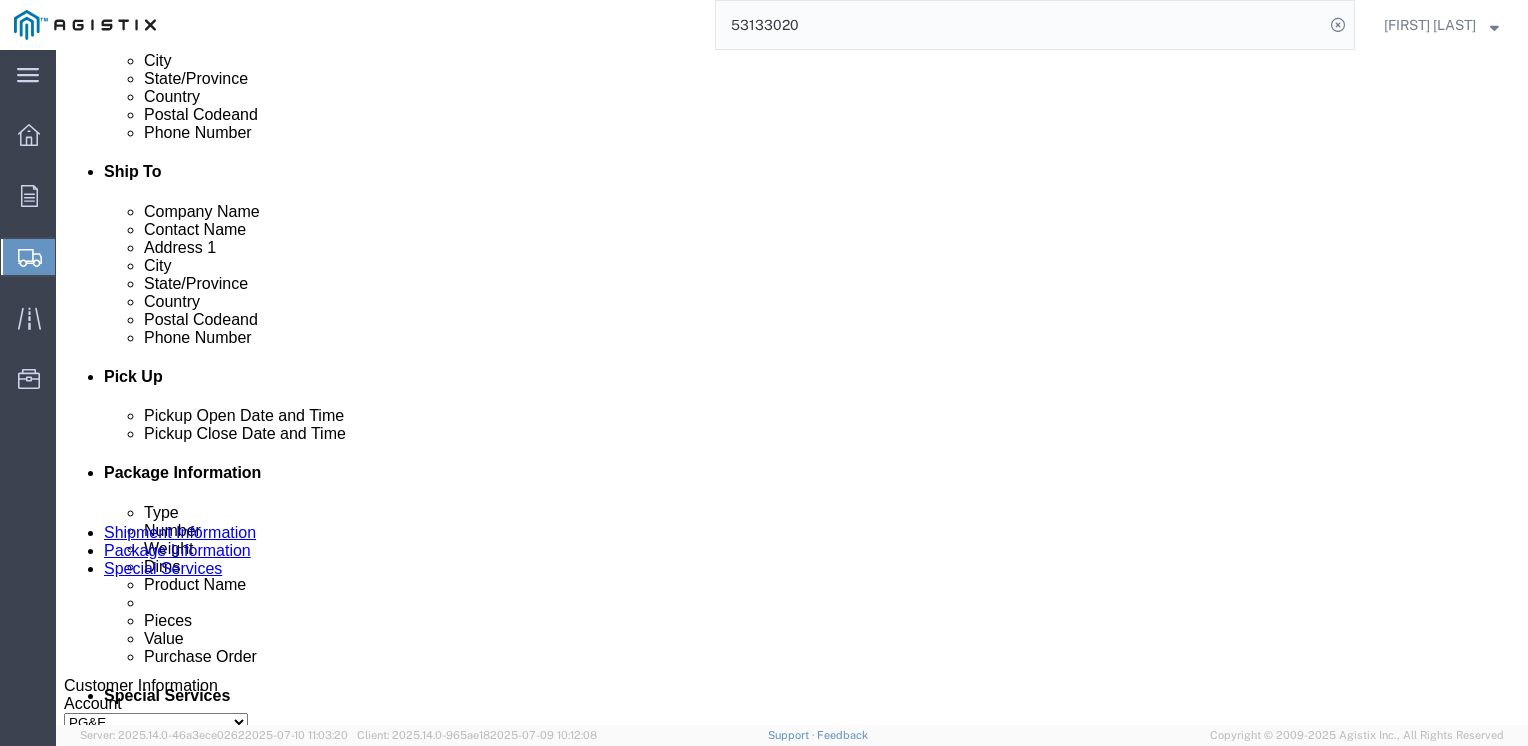 scroll, scrollTop: 700, scrollLeft: 0, axis: vertical 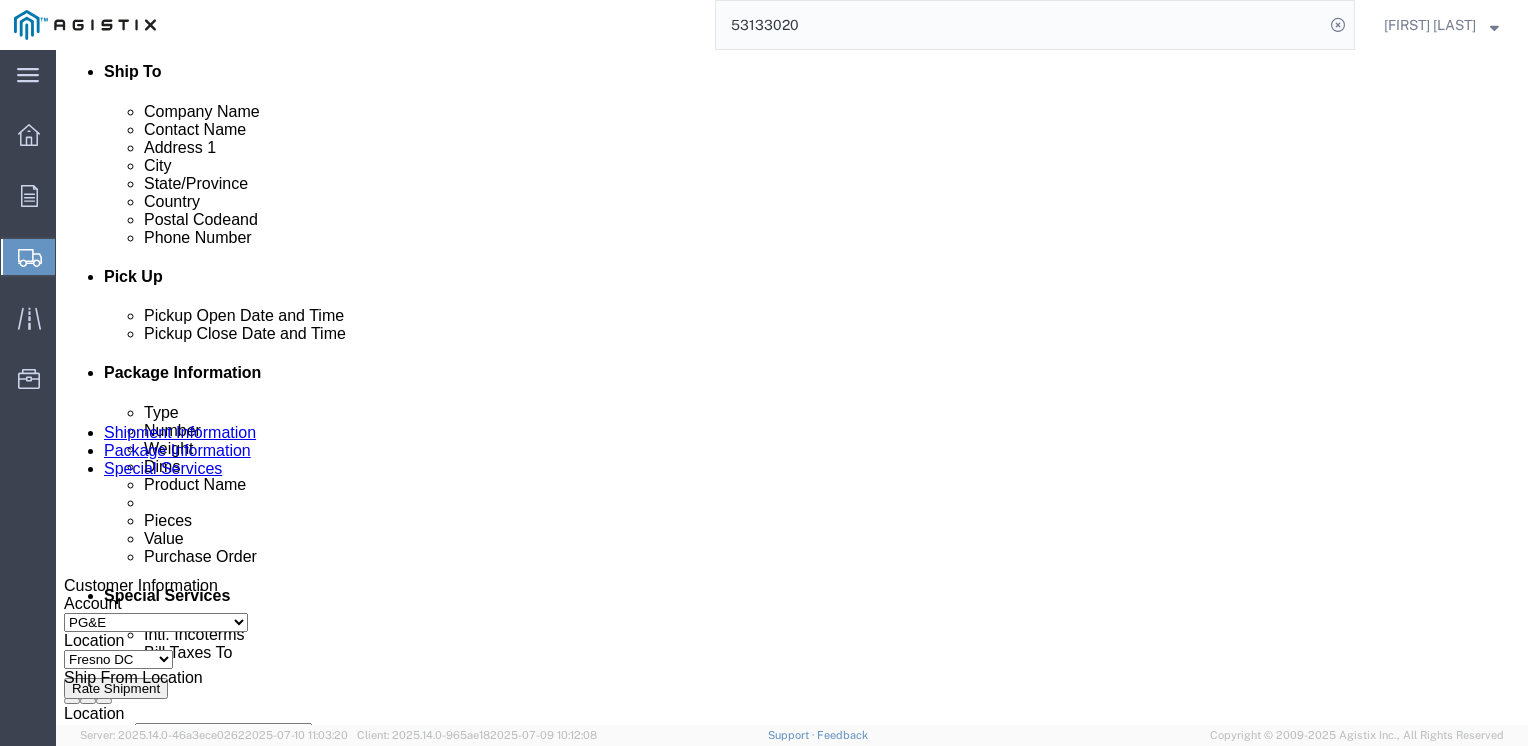 type on "7205975126" 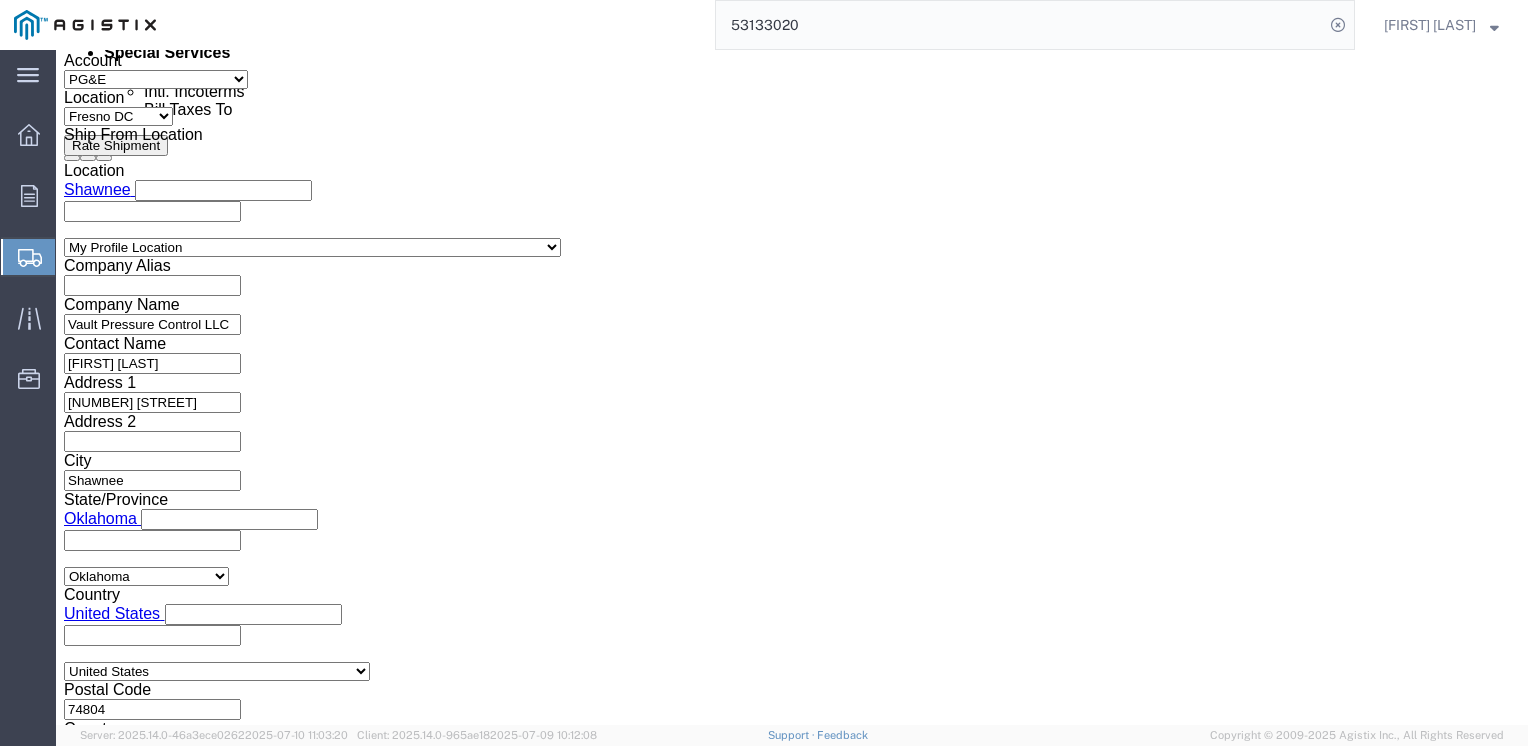 click on "7:32 AM" 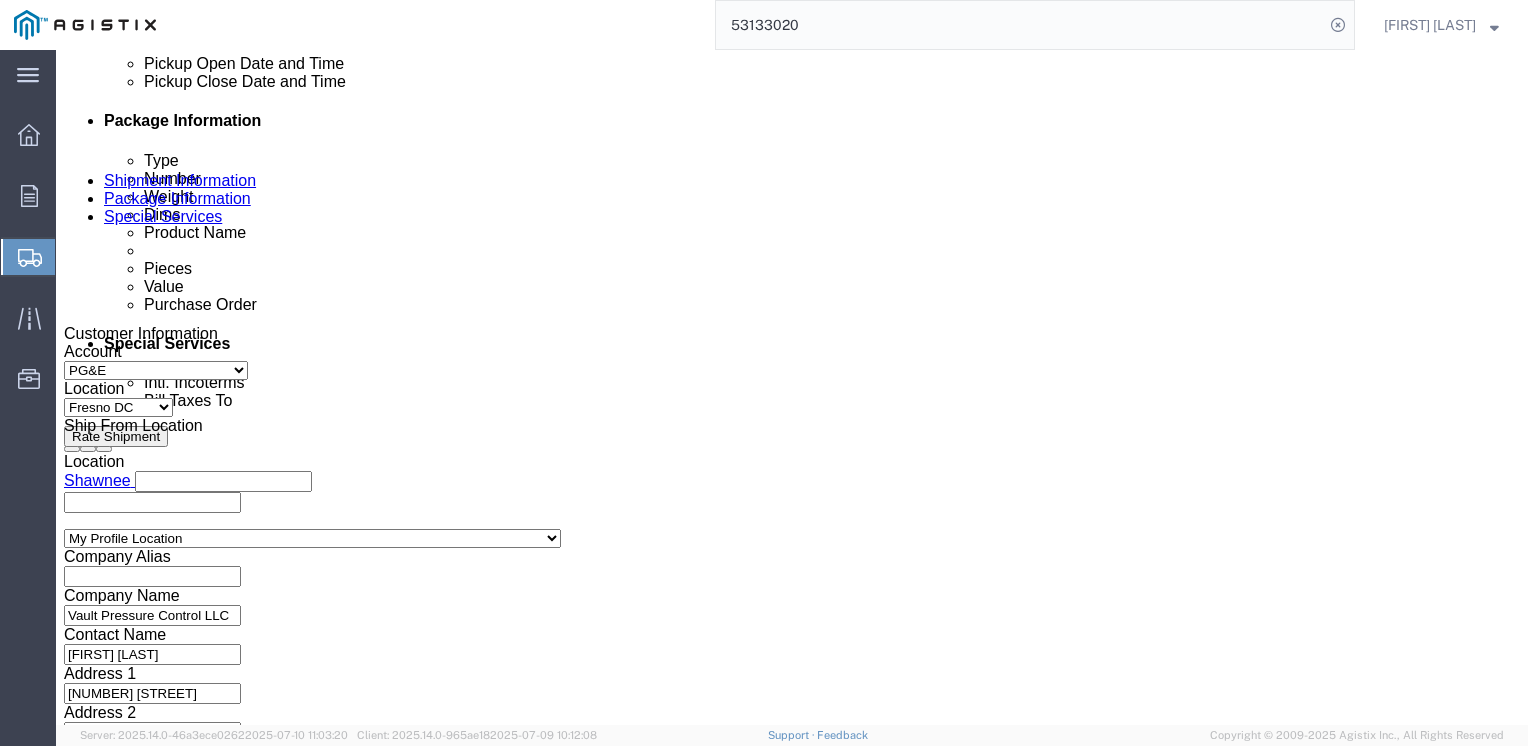 scroll, scrollTop: 943, scrollLeft: 0, axis: vertical 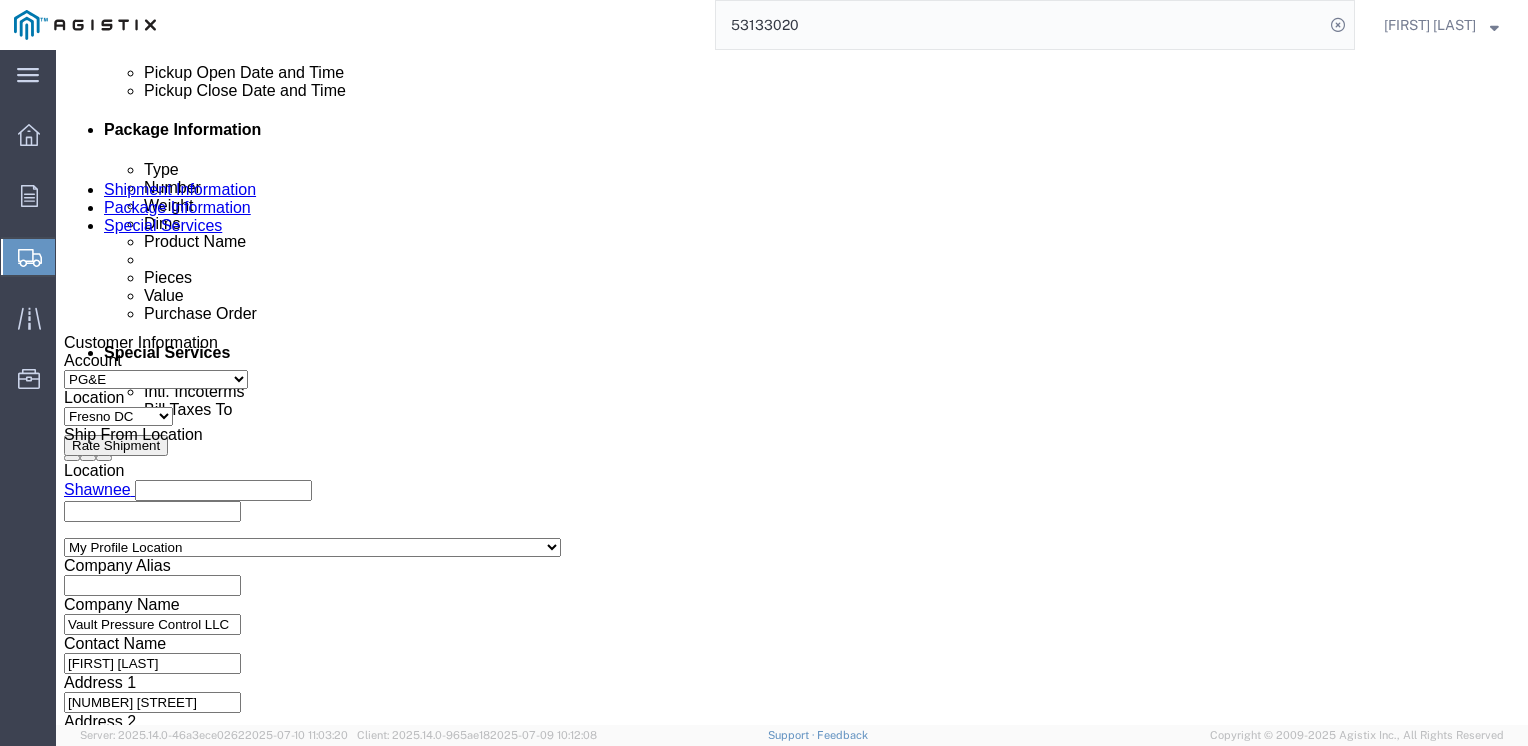 click on "Jul 11 2025 8:32 AM" 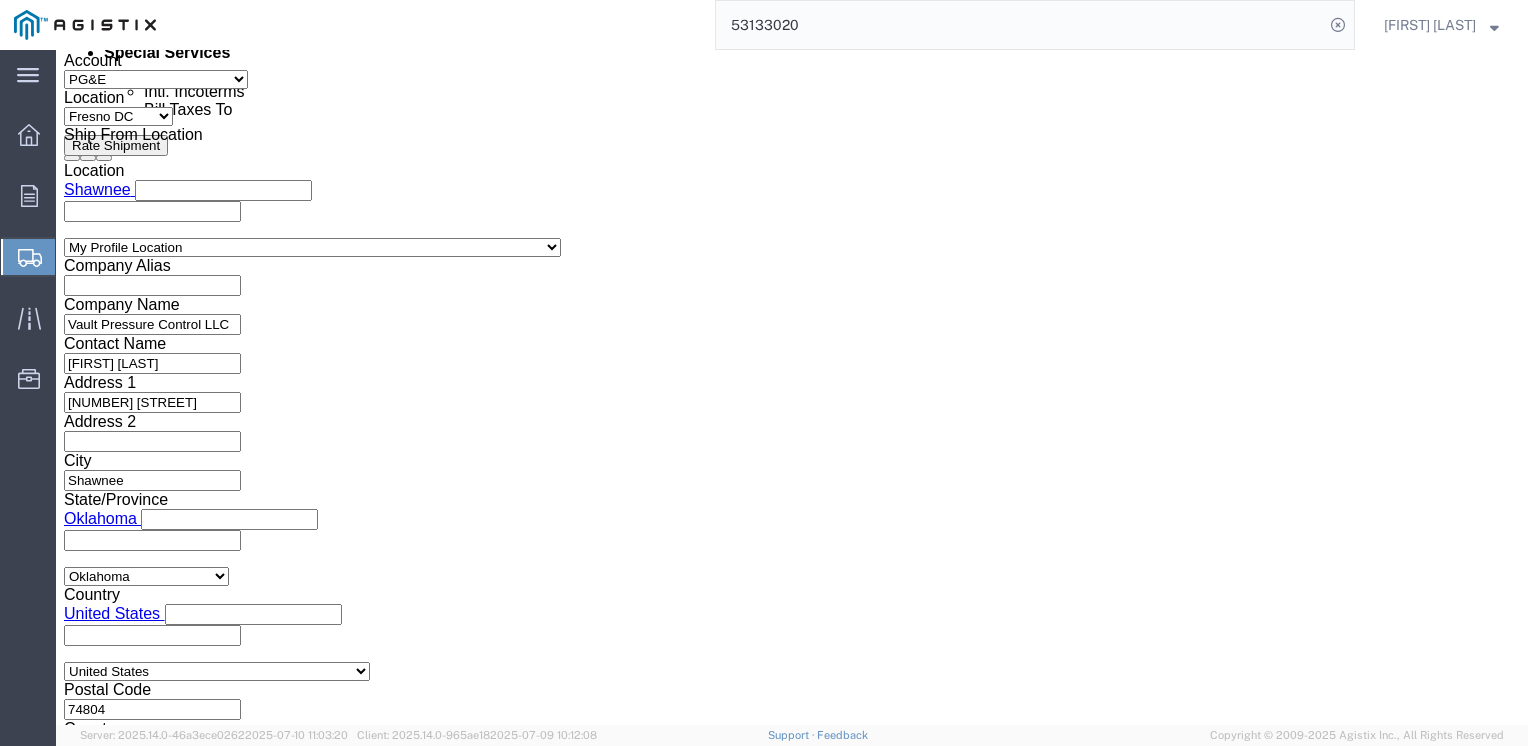 scroll, scrollTop: 1335, scrollLeft: 0, axis: vertical 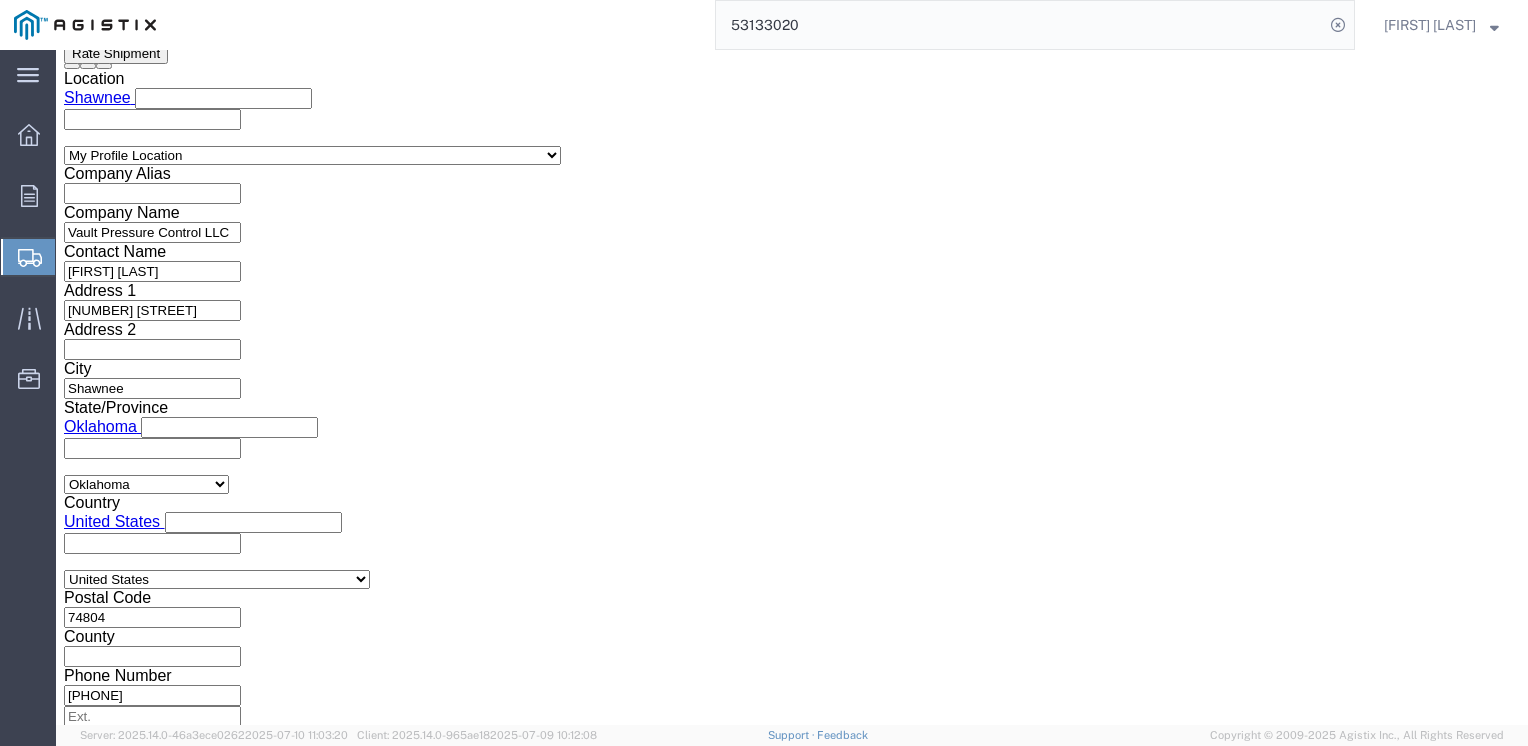 click on "Select 1-Ton (PSS) 10 Wheel 10 Yard Dump Truck 20 Yard Dump Truck Bobtail Bottom Dump Box Van Container Truck Curtain Side Dromedary Dry Bulk Tanker DBL Bottom Dump End Dump Flat Bed Low Boy Lowboy 4-Axle Lowboy 5-Axle Muck Out - Mini excavator Padded Van Line Pickup Pickup Truck (1 ton) Pickup Truck (2 ton) Pickup/PSS Portable Sub and Dredge Puri-Vac Refrigerated Trailer Resin Resin Car Rocket Launcher Roll-Off Truck Super 10 Semi Bottom Super Dump Standard Dry Van Step Deck Straight Tanker Transfer Truck Vacuum Truck" 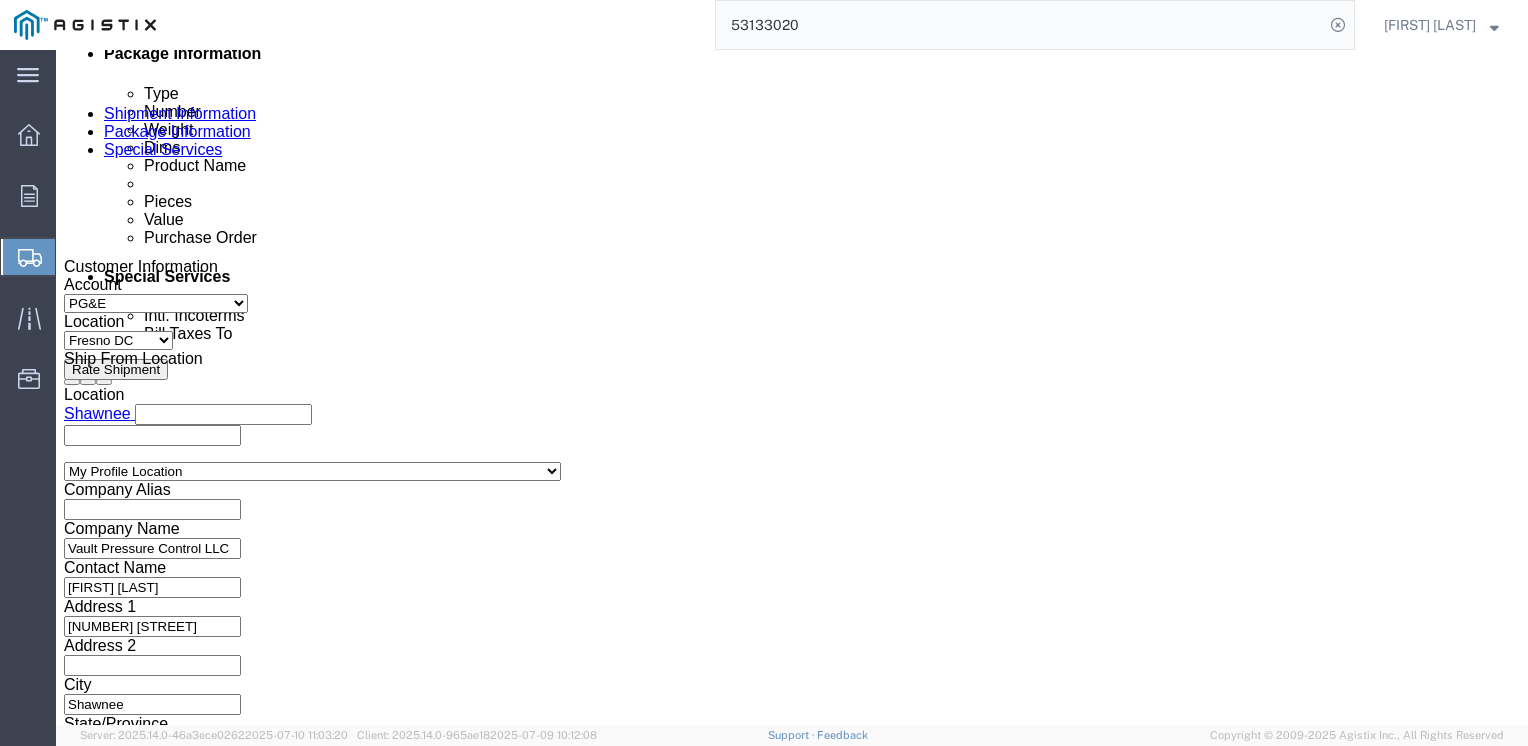 scroll, scrollTop: 1235, scrollLeft: 0, axis: vertical 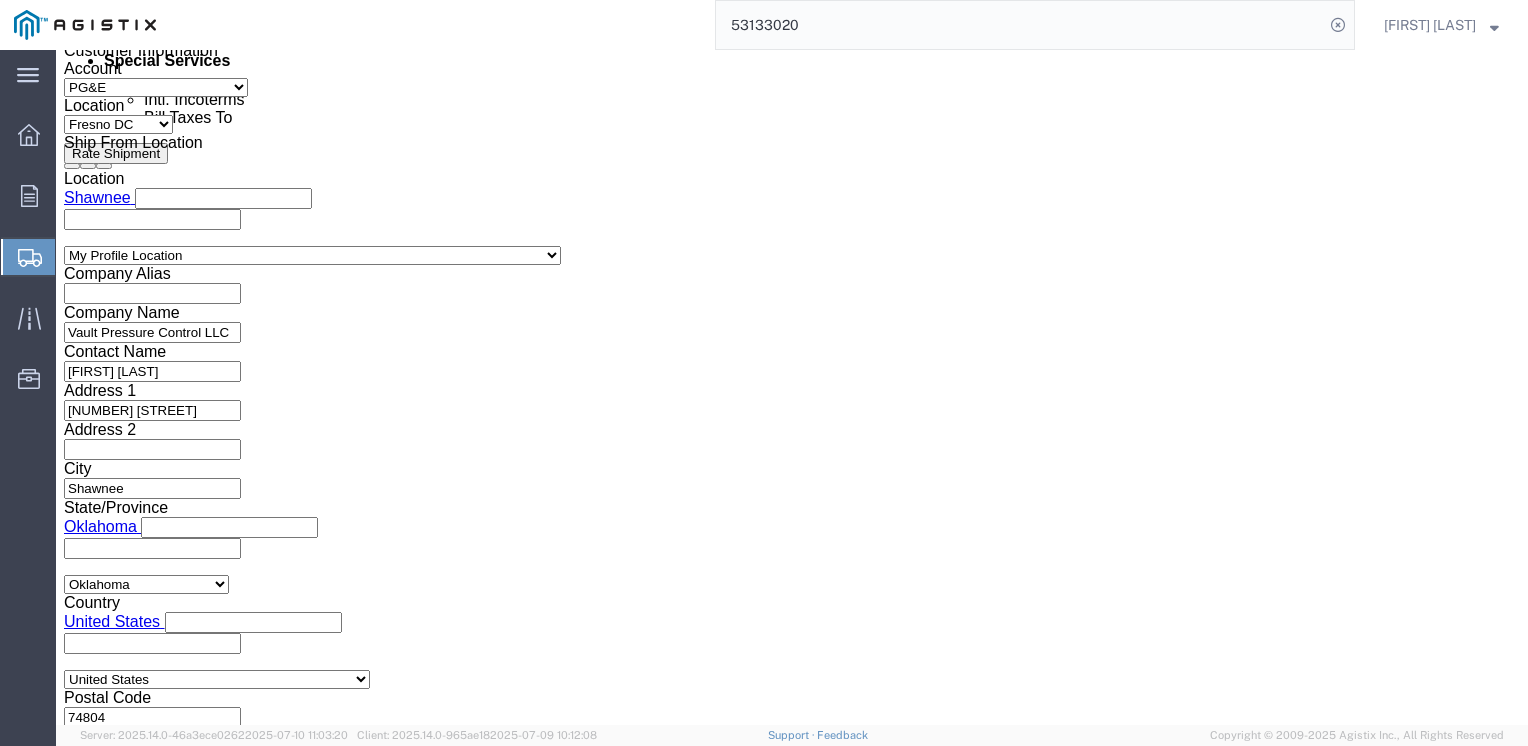 click on "3" 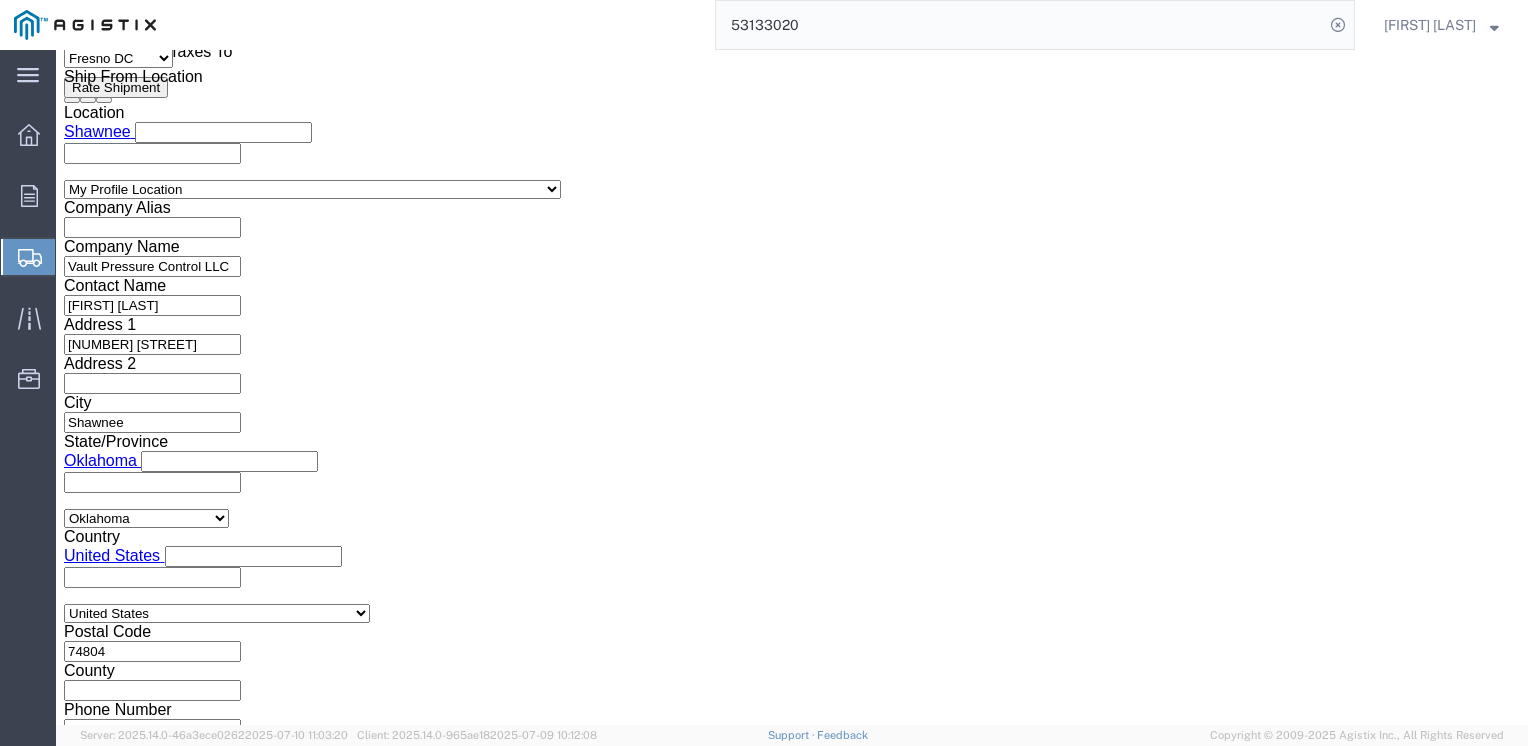 scroll, scrollTop: 1335, scrollLeft: 0, axis: vertical 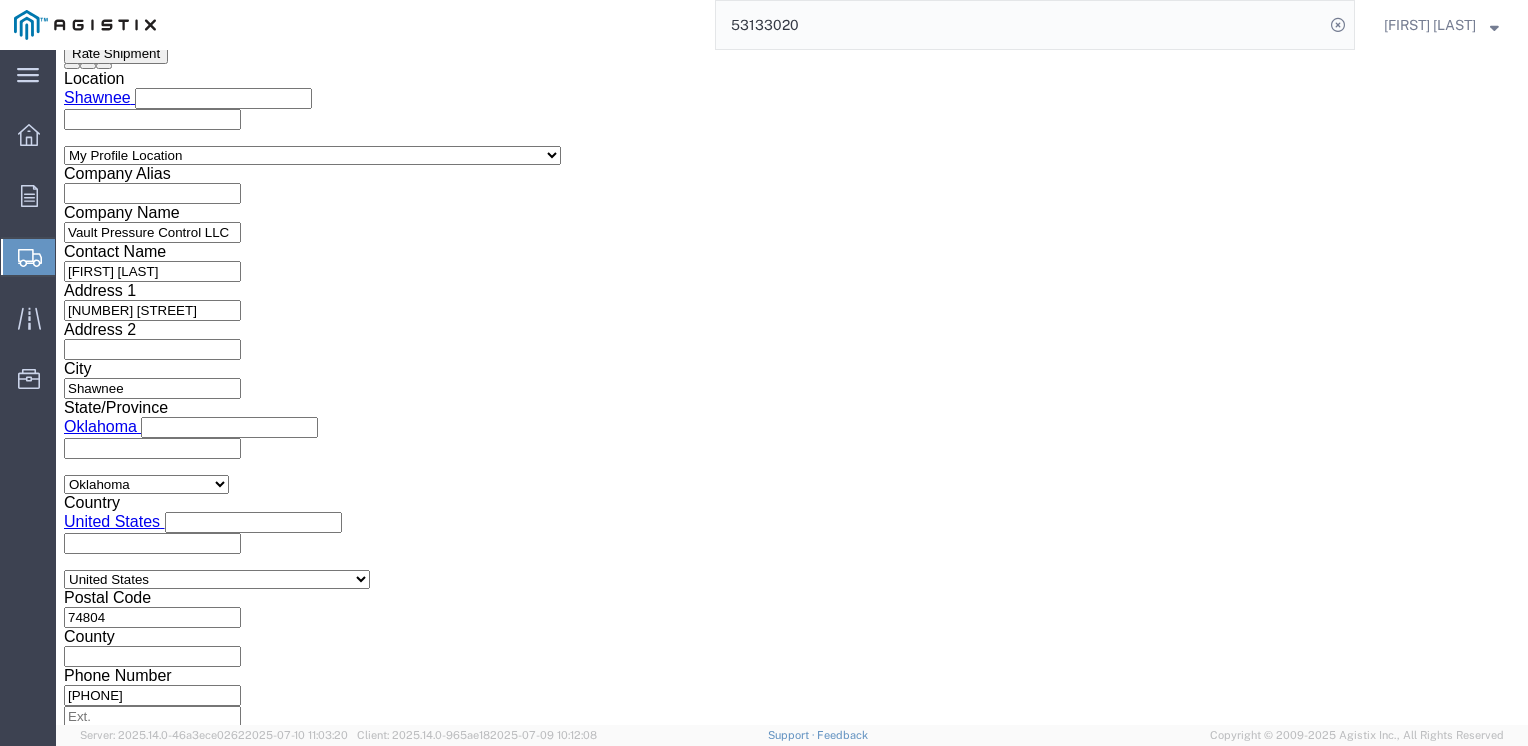 type on "1" 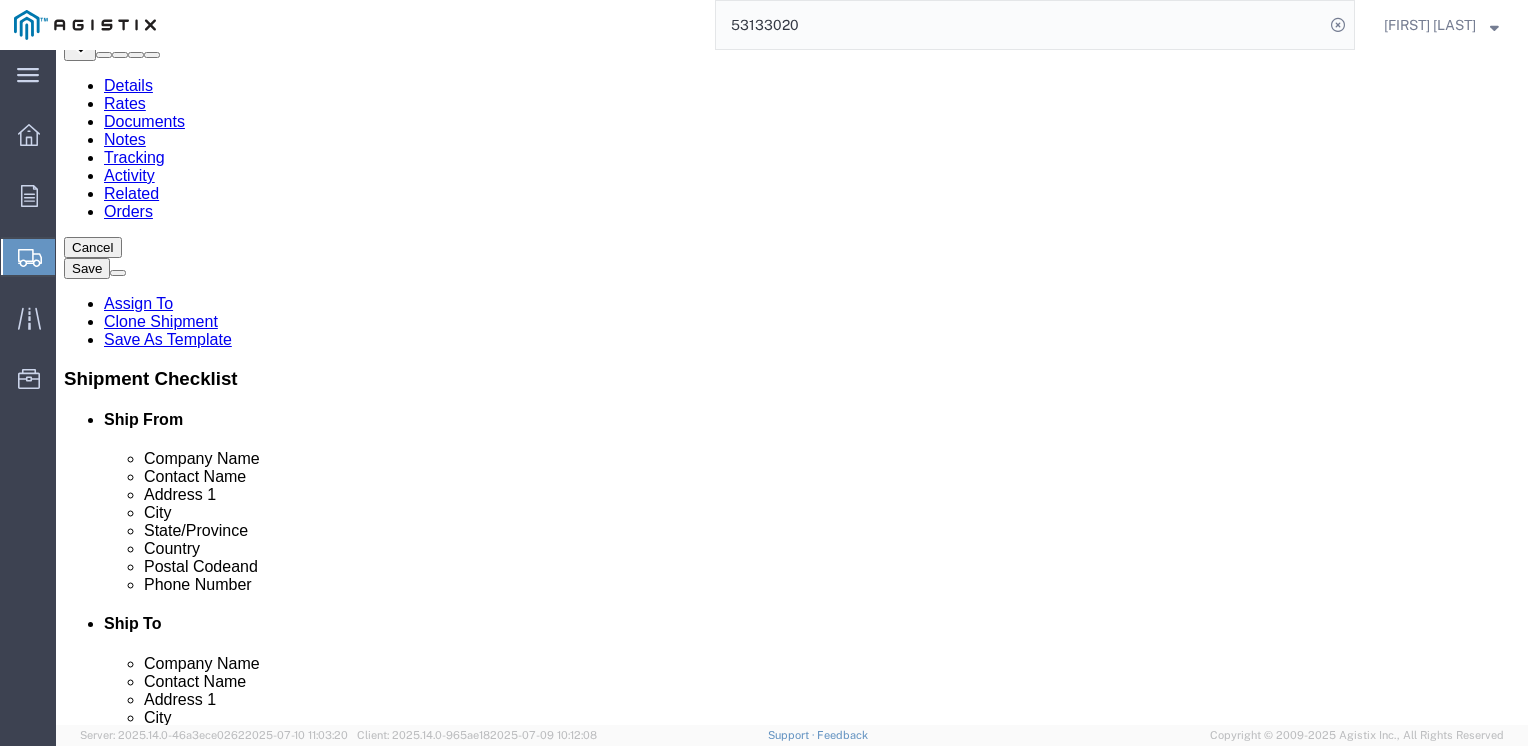 scroll, scrollTop: 0, scrollLeft: 0, axis: both 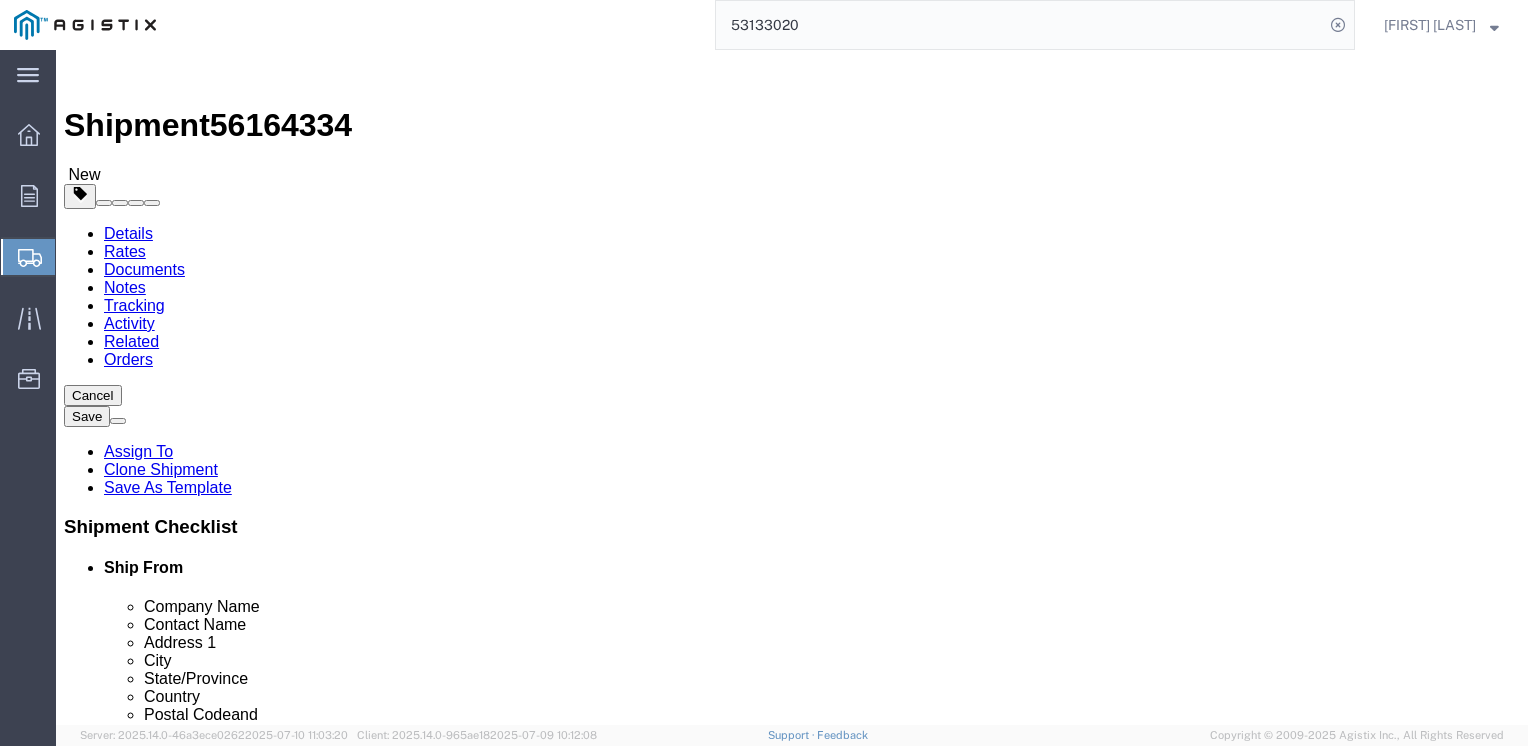 click on "Select Bulk Bundle(s) Cardboard Box(es) Carton(s) Crate(s) Drum(s) (Fiberboard) Drum(s) (Metal) Drum(s) (Plastic) Envelope Naked Cargo (UnPackaged) Pallet(s) Oversized (Not Stackable) Pallet(s) Oversized (Stackable) Pallet(s) Standard (Not Stackable) Pallet(s) Standard (Stackable) Roll(s) Your Packaging" 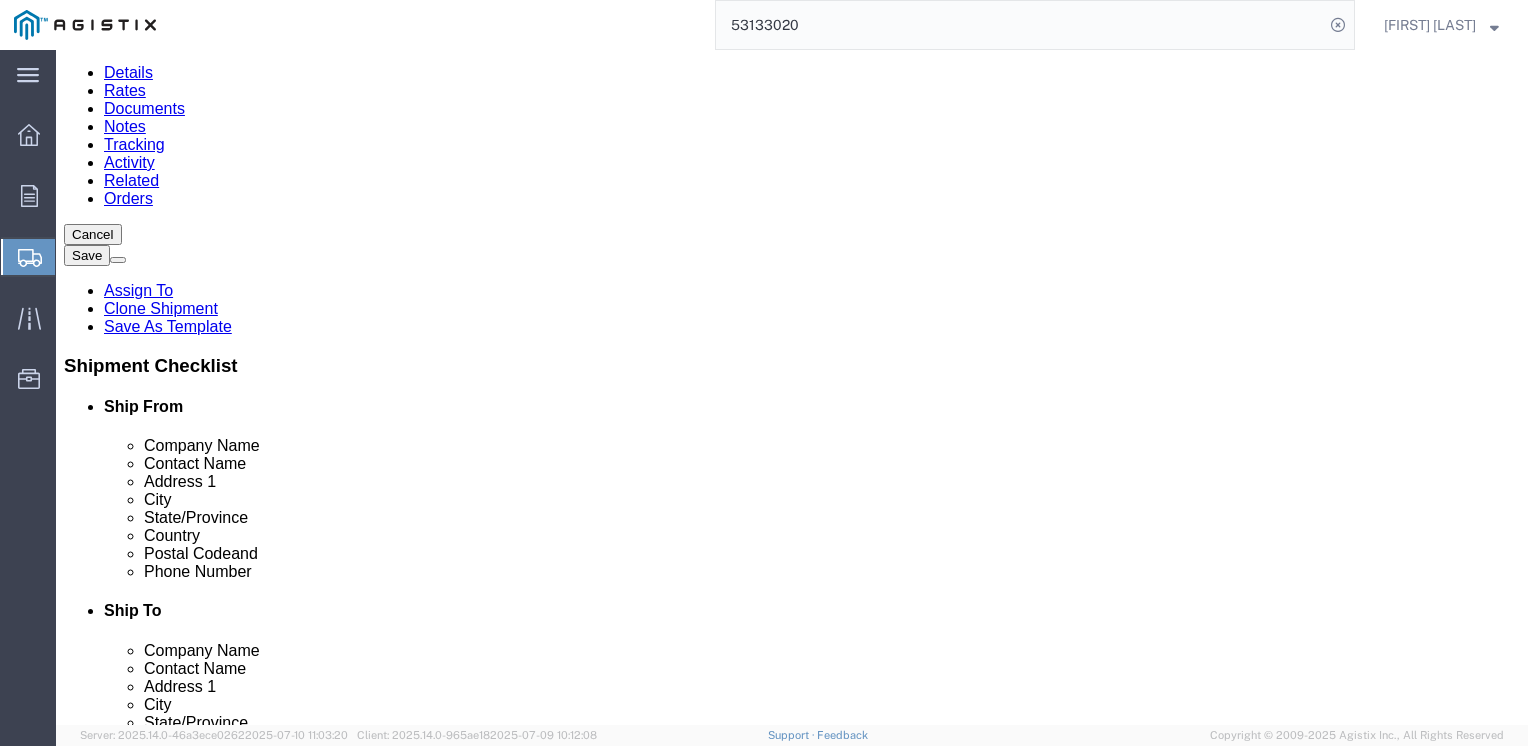 scroll, scrollTop: 256, scrollLeft: 0, axis: vertical 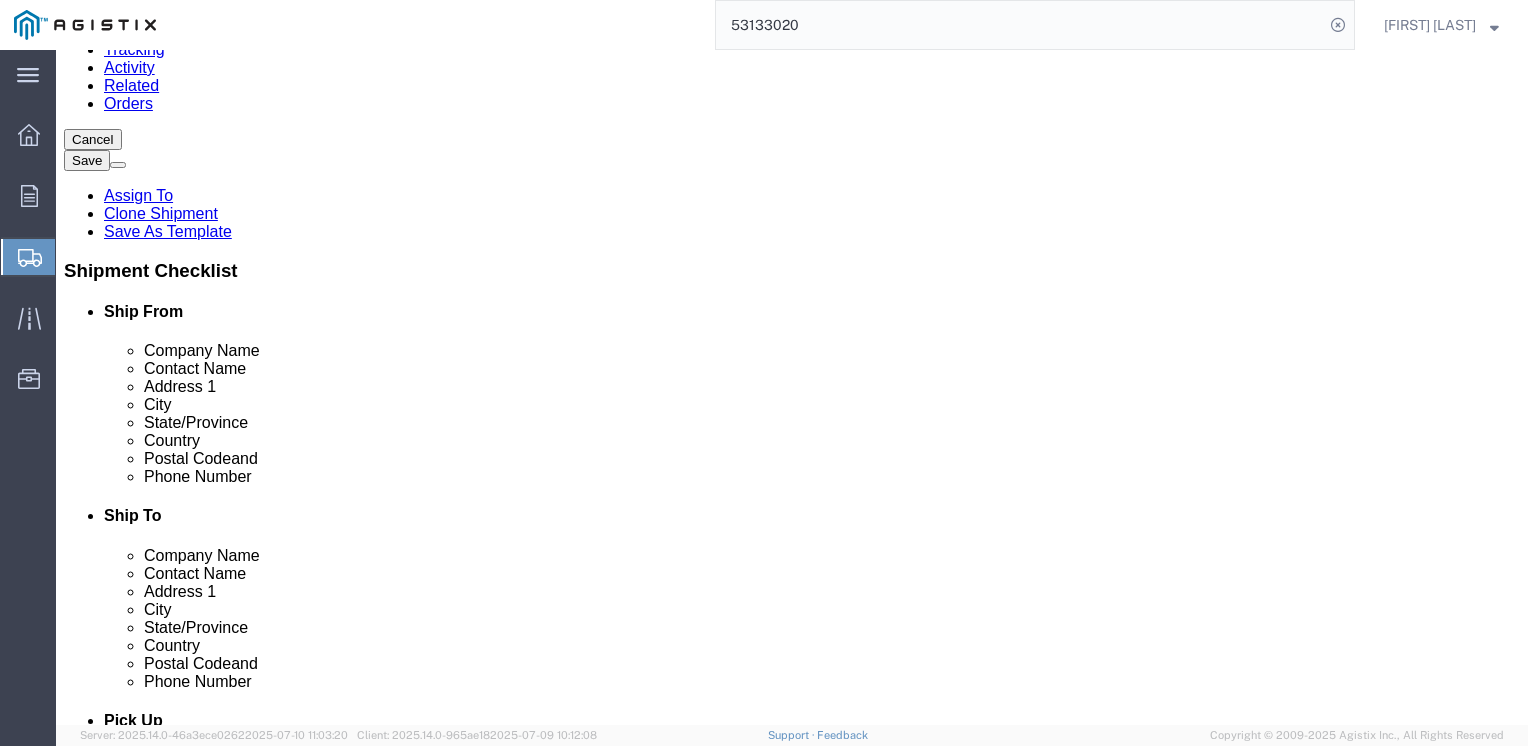 click 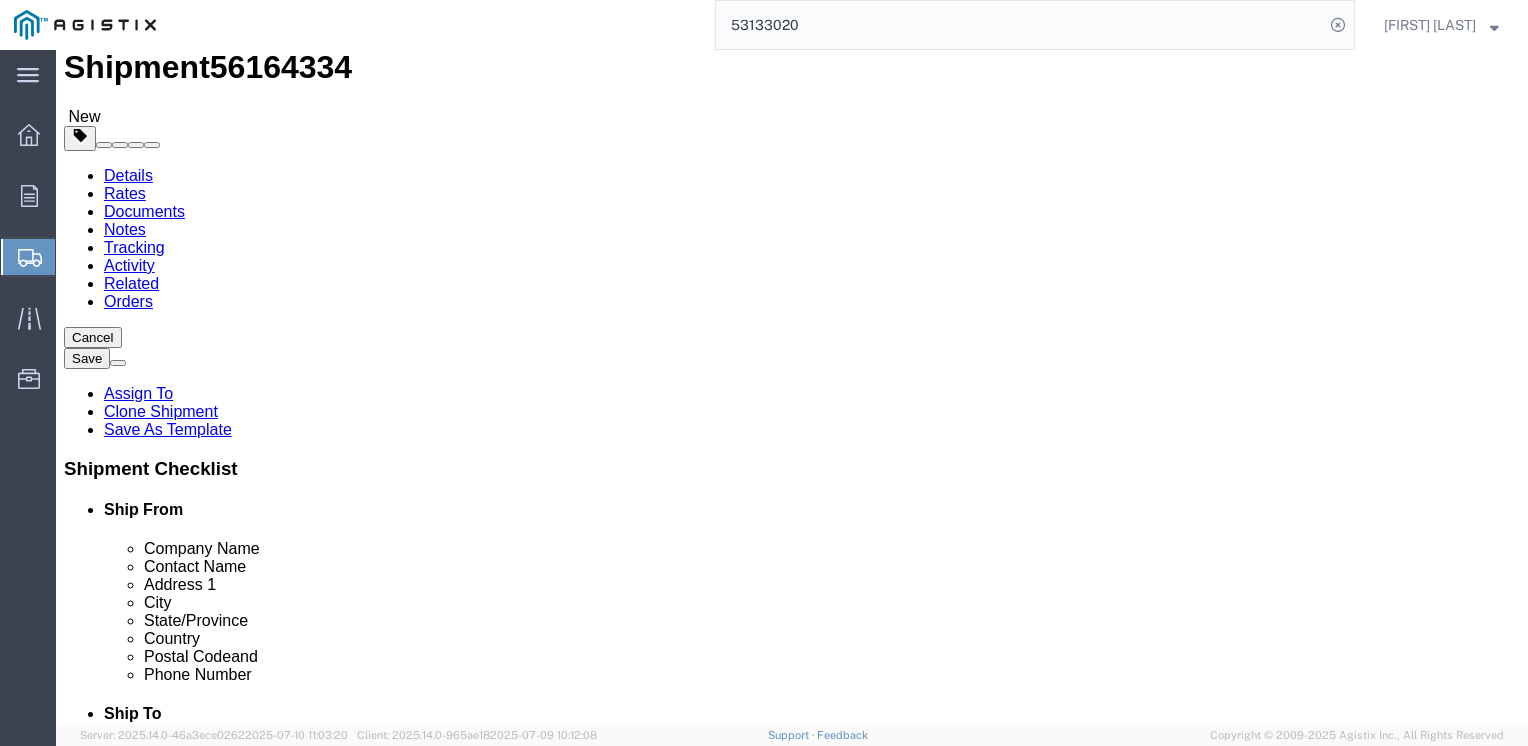 scroll, scrollTop: 175, scrollLeft: 0, axis: vertical 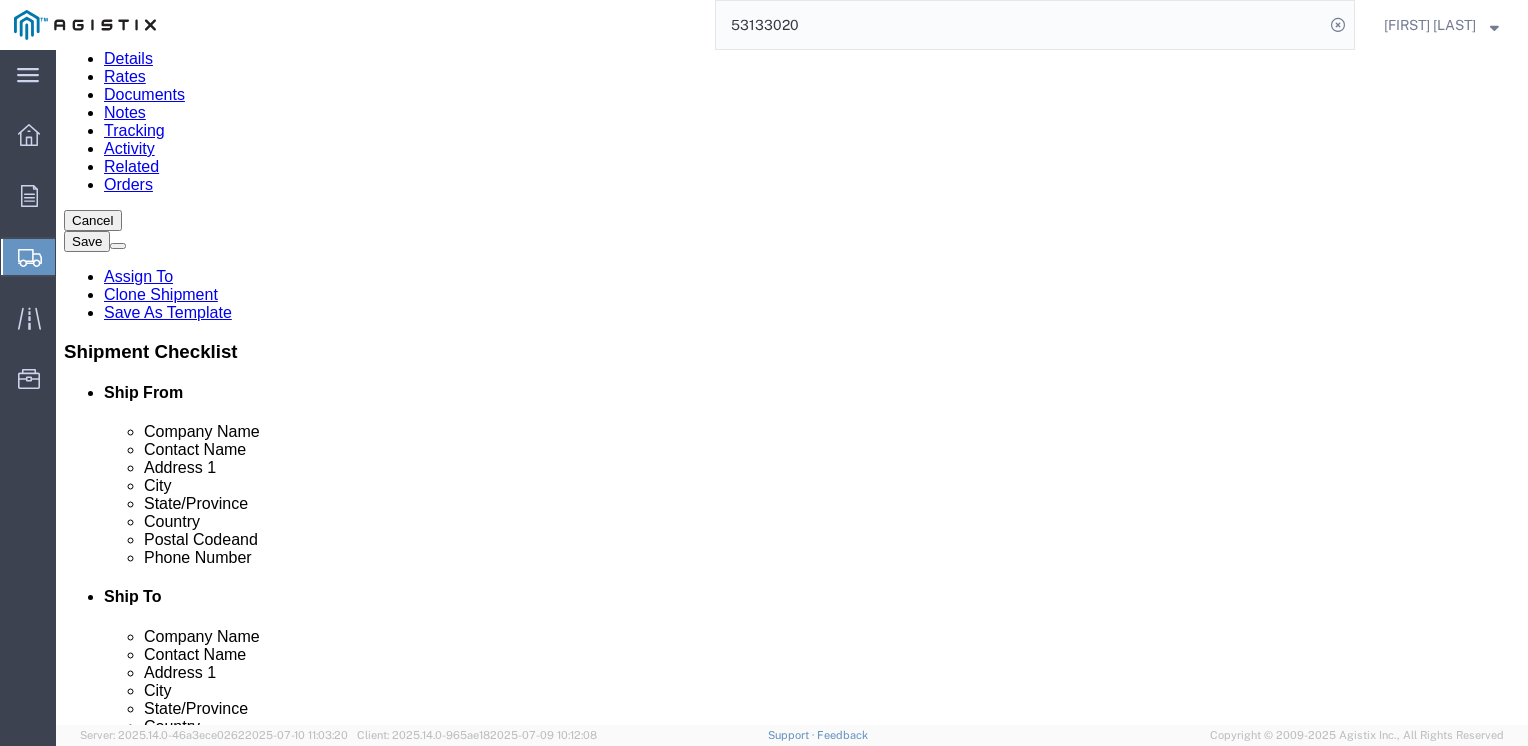 click on "Add Content" 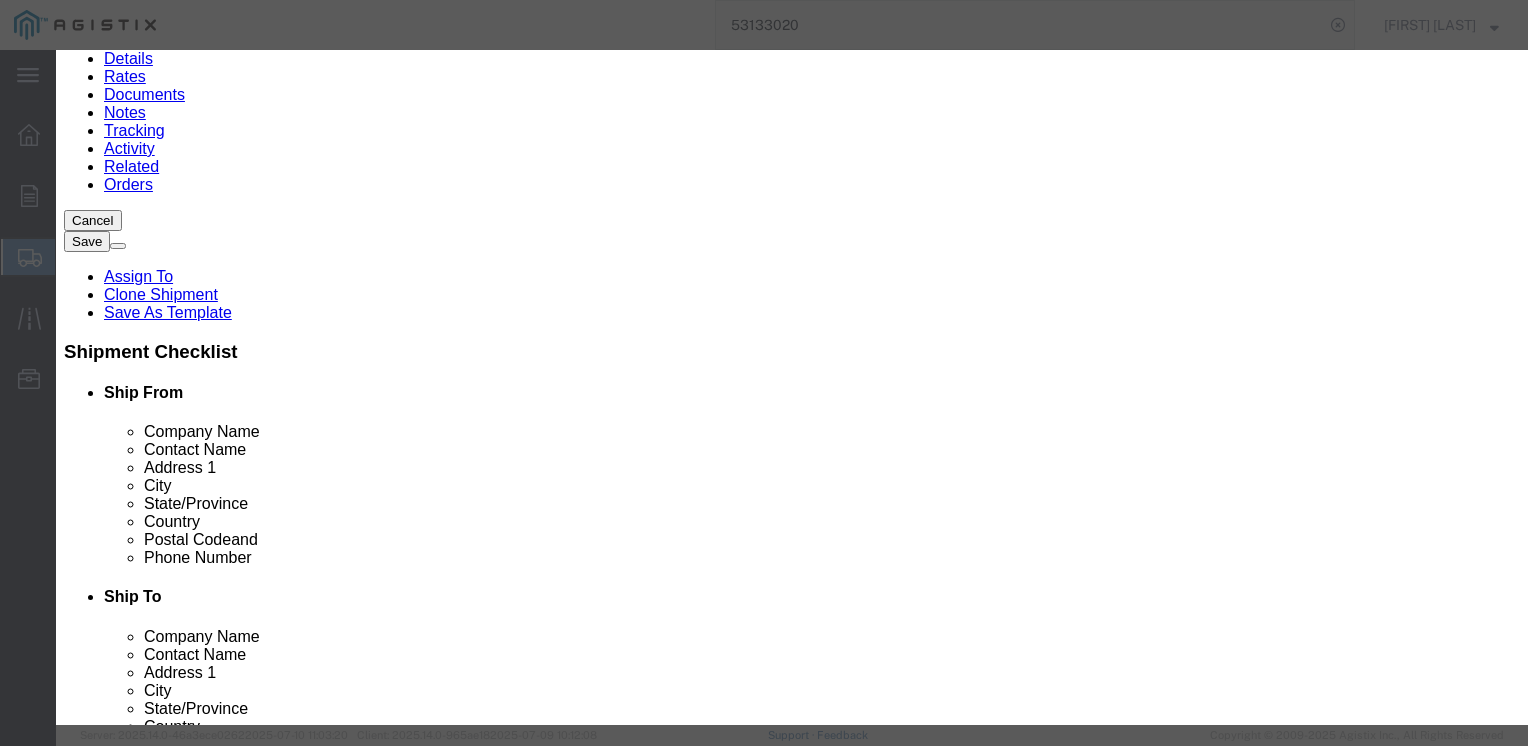 click 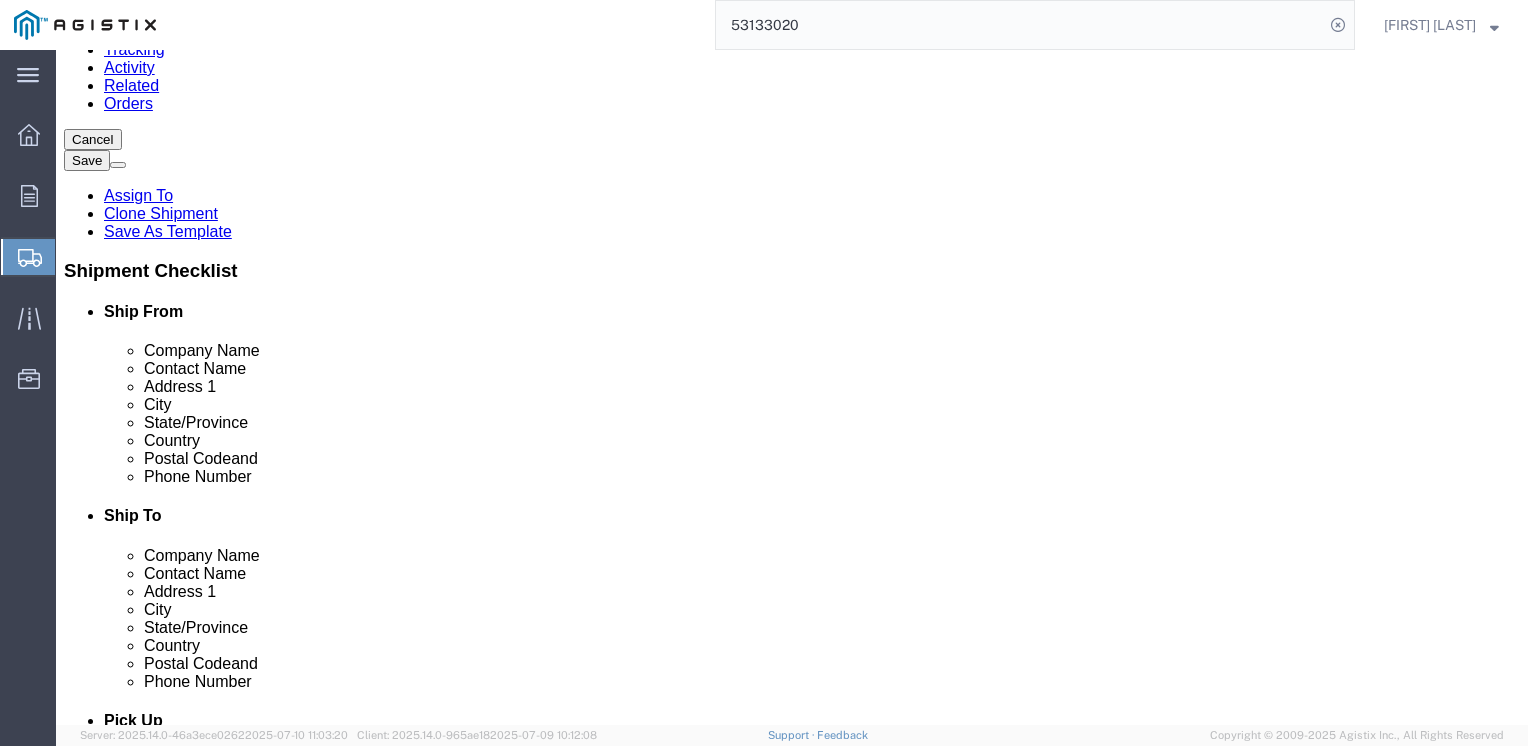 scroll, scrollTop: 300, scrollLeft: 0, axis: vertical 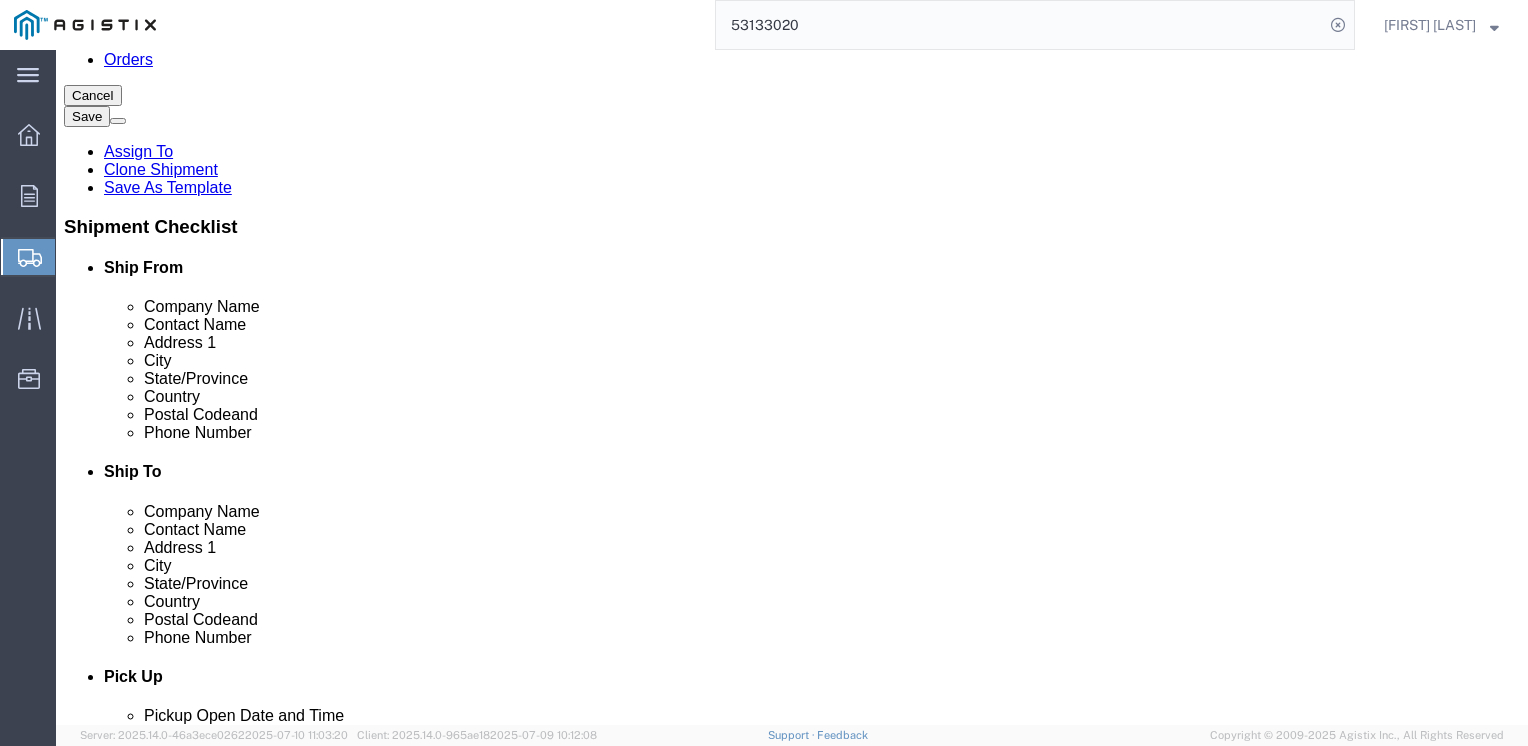 click on "Delete this content" 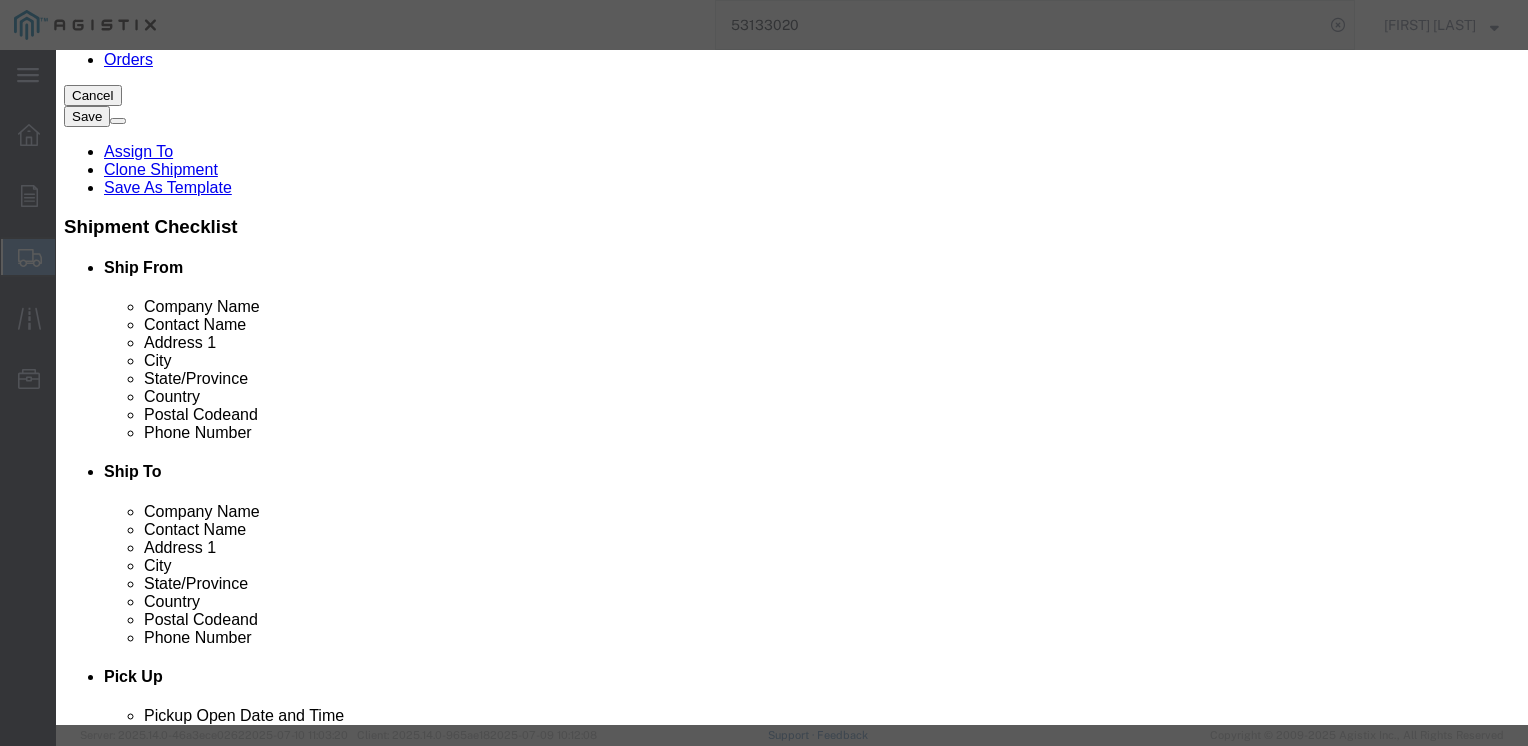 click on "Yes" 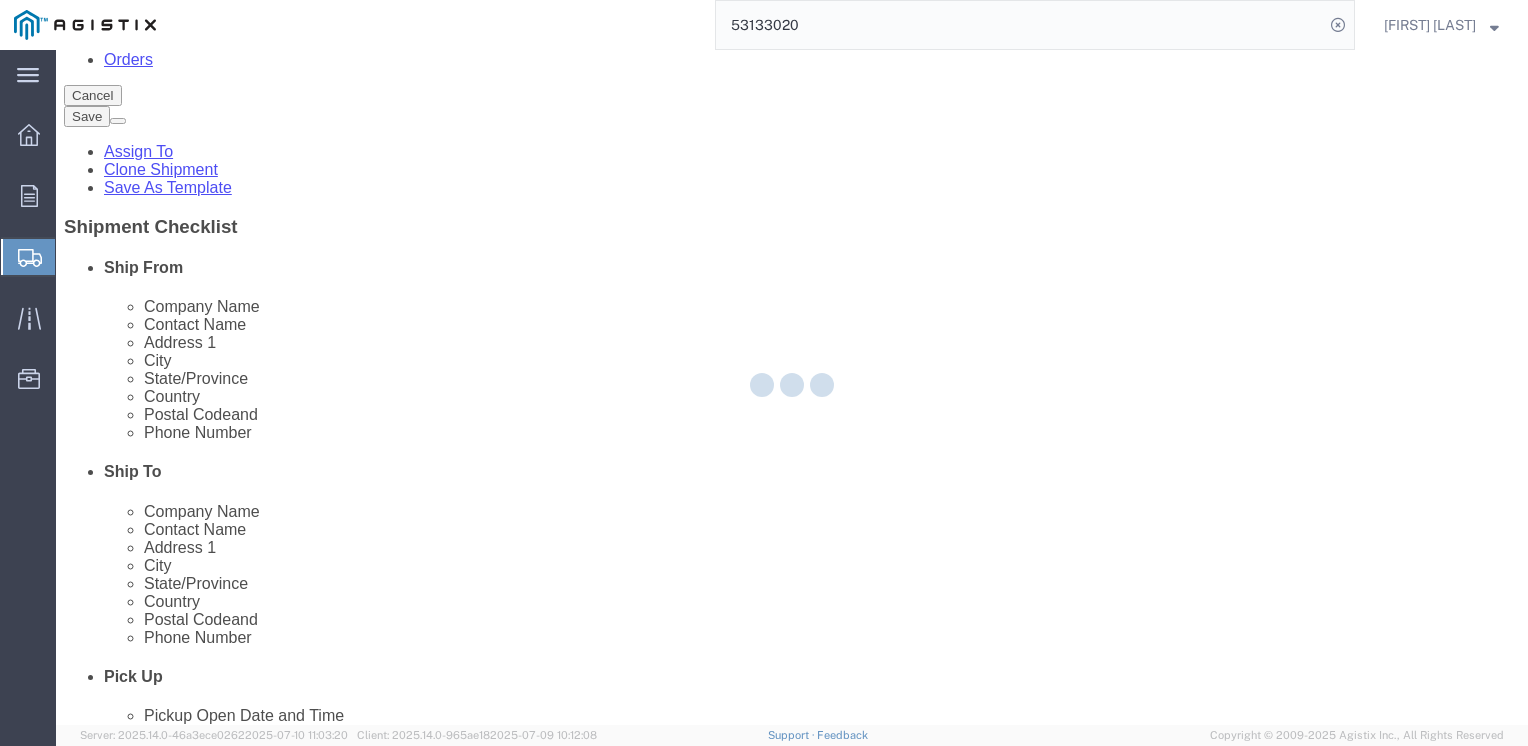 scroll, scrollTop: 140, scrollLeft: 0, axis: vertical 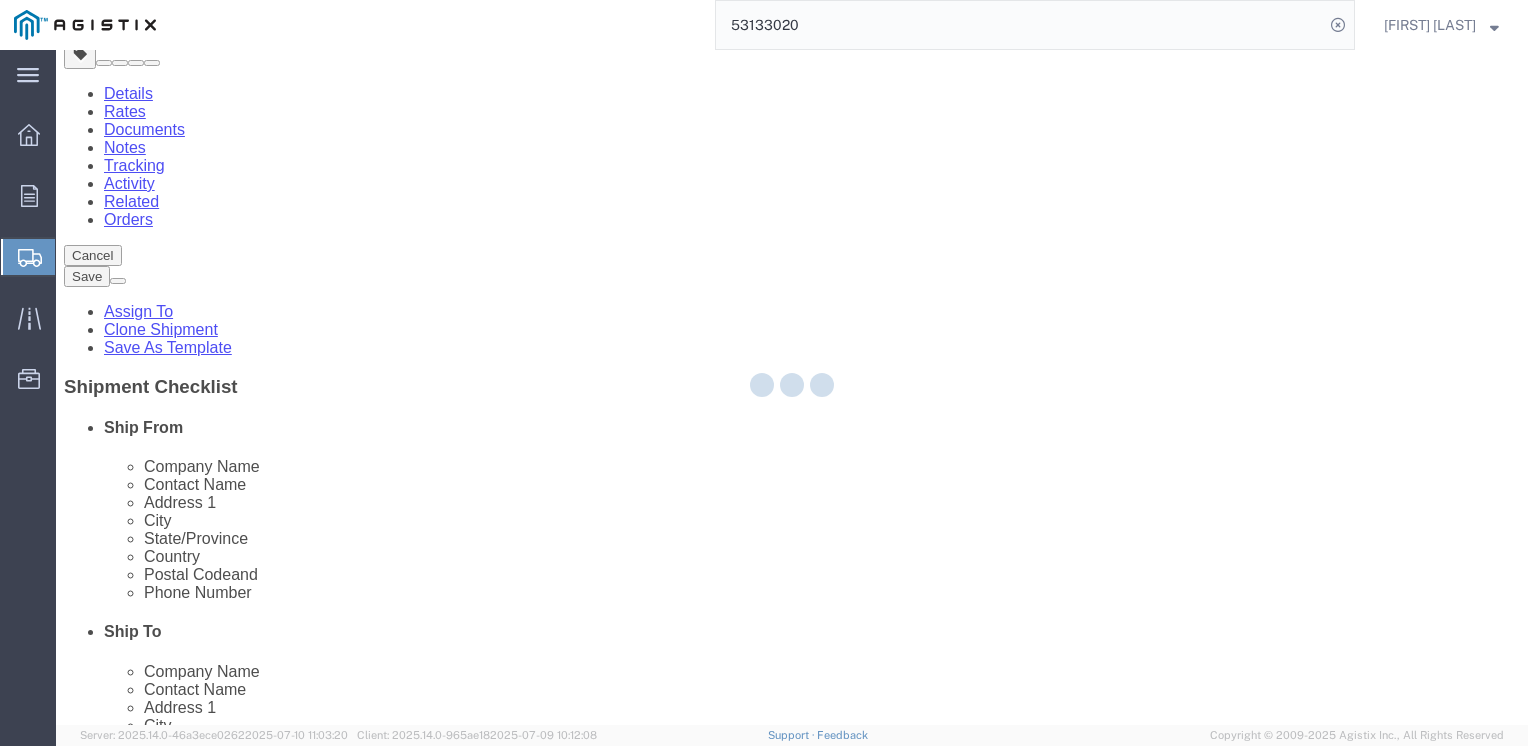 select on "PONS" 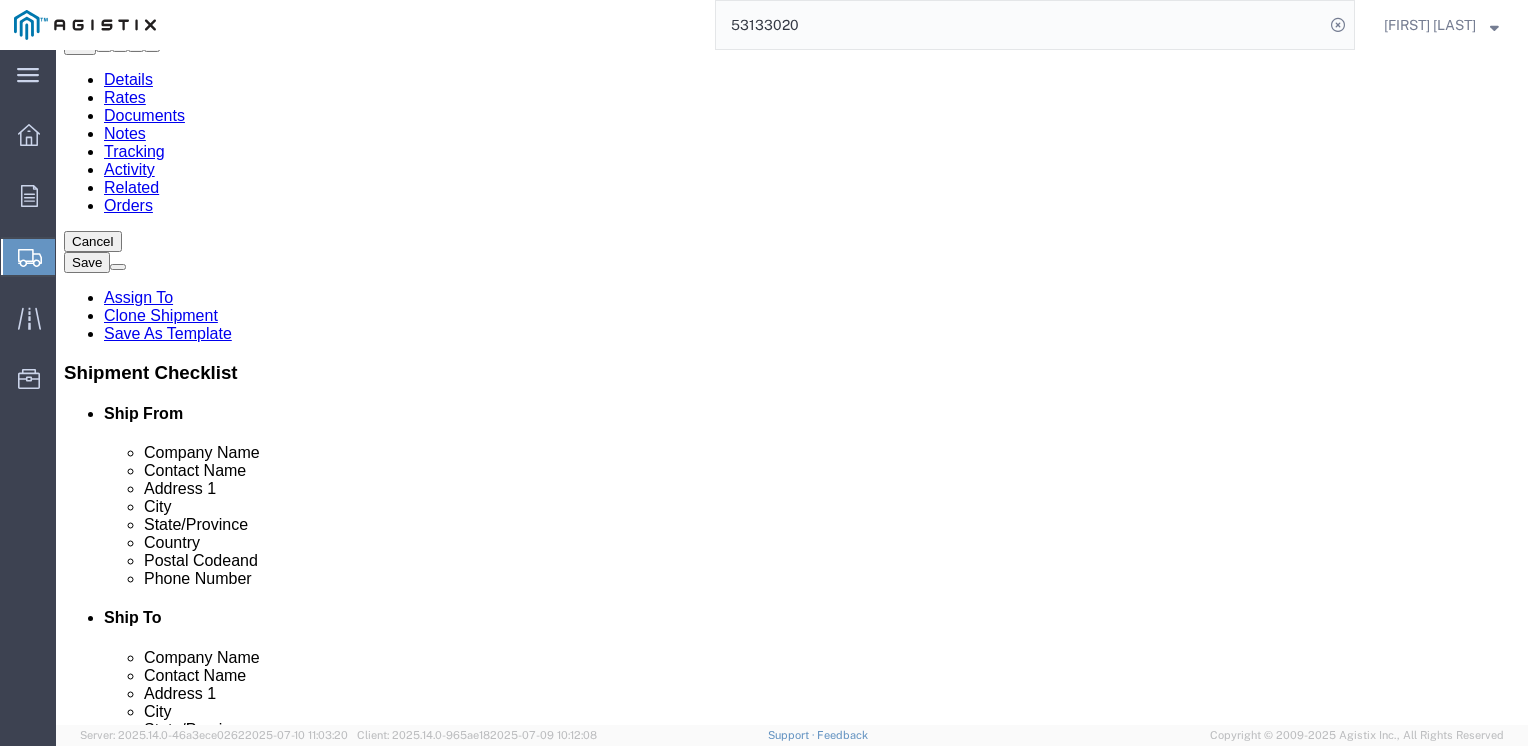 scroll, scrollTop: 200, scrollLeft: 0, axis: vertical 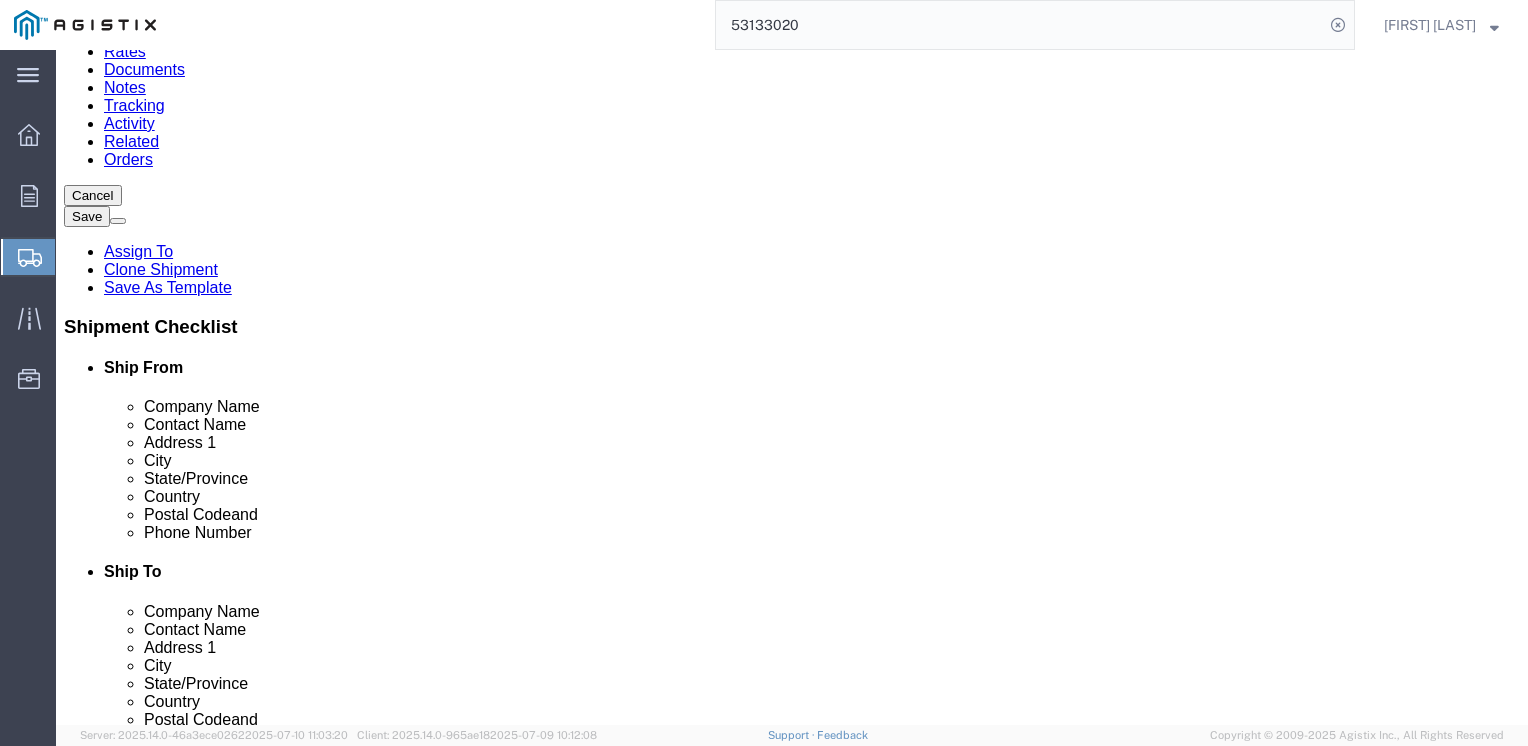 click on "Add Content" 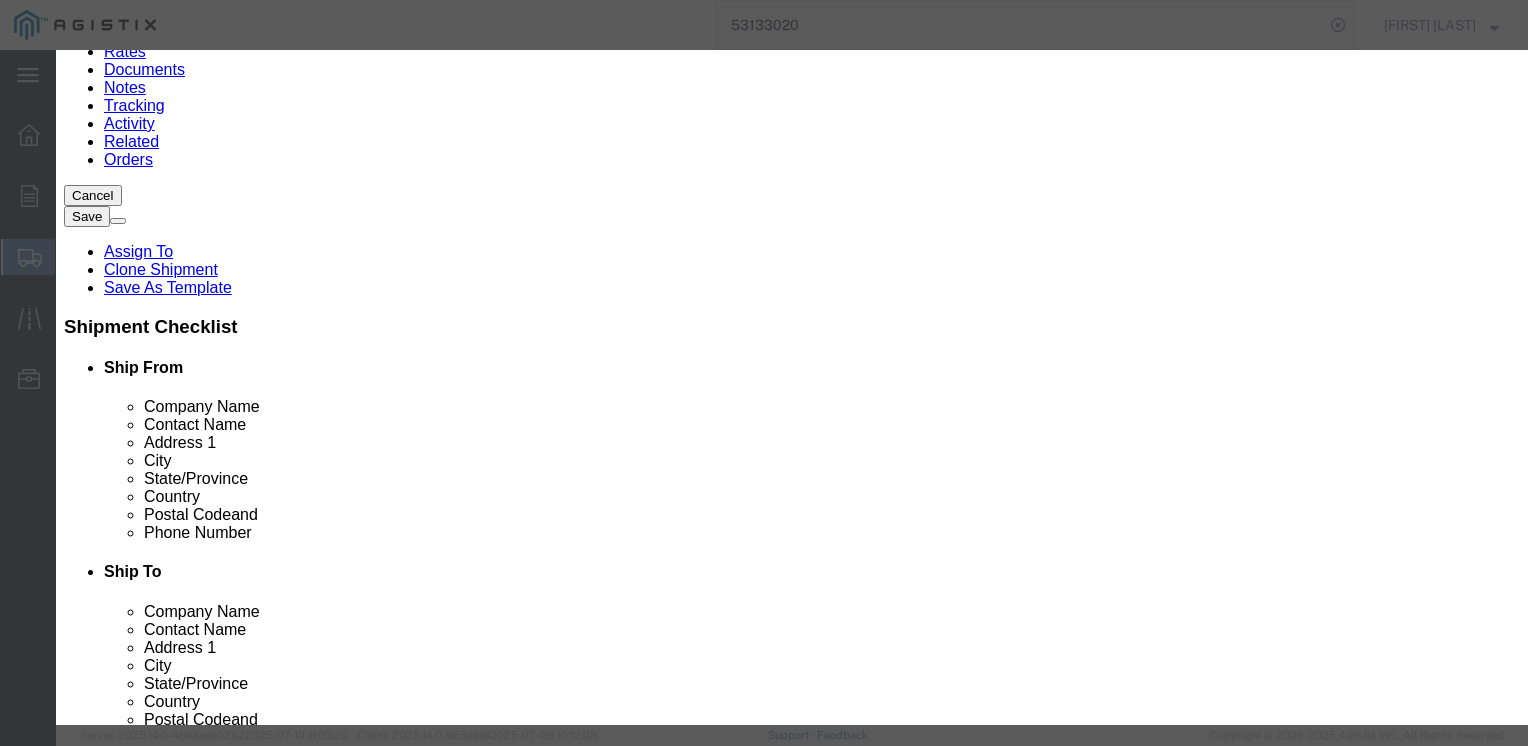click on "0" 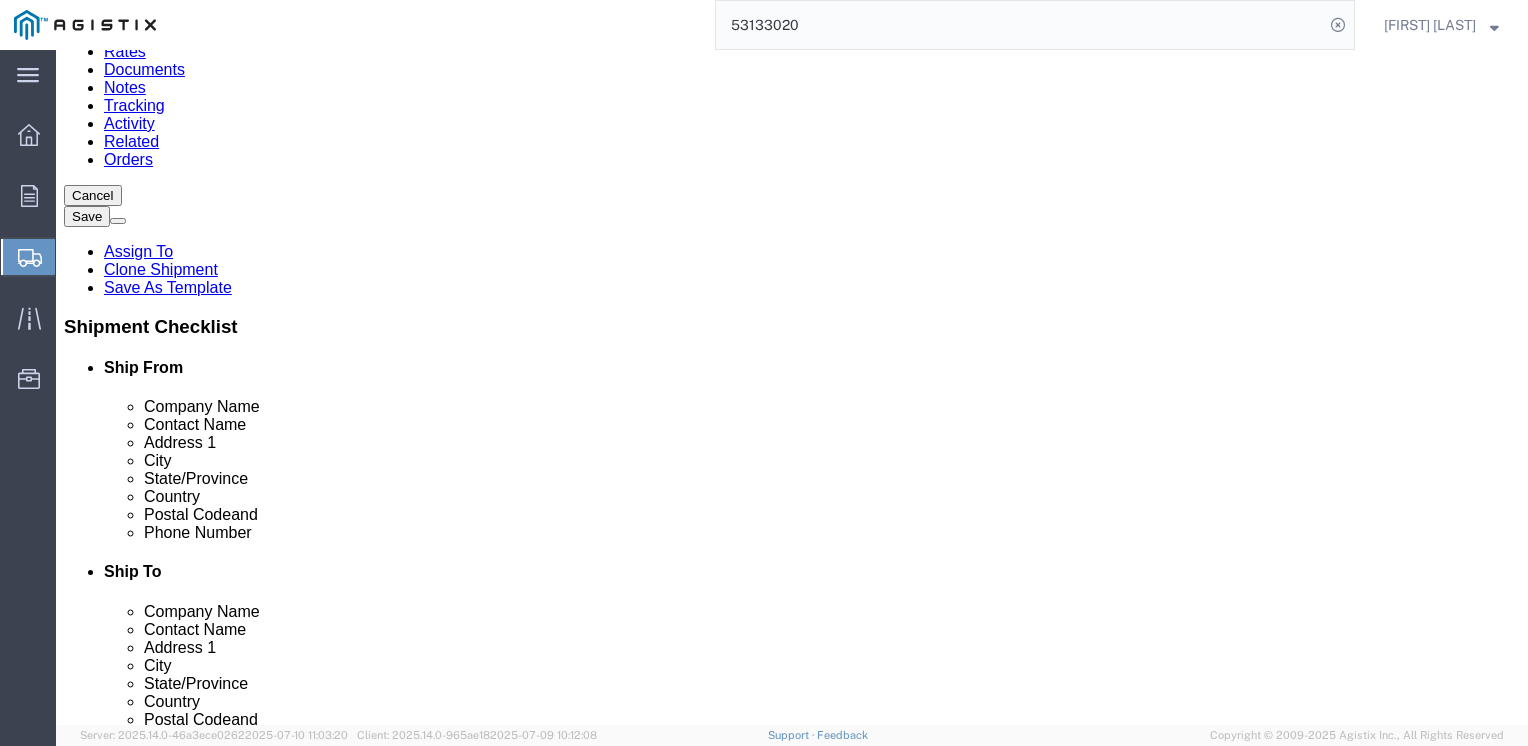 scroll, scrollTop: 0, scrollLeft: 0, axis: both 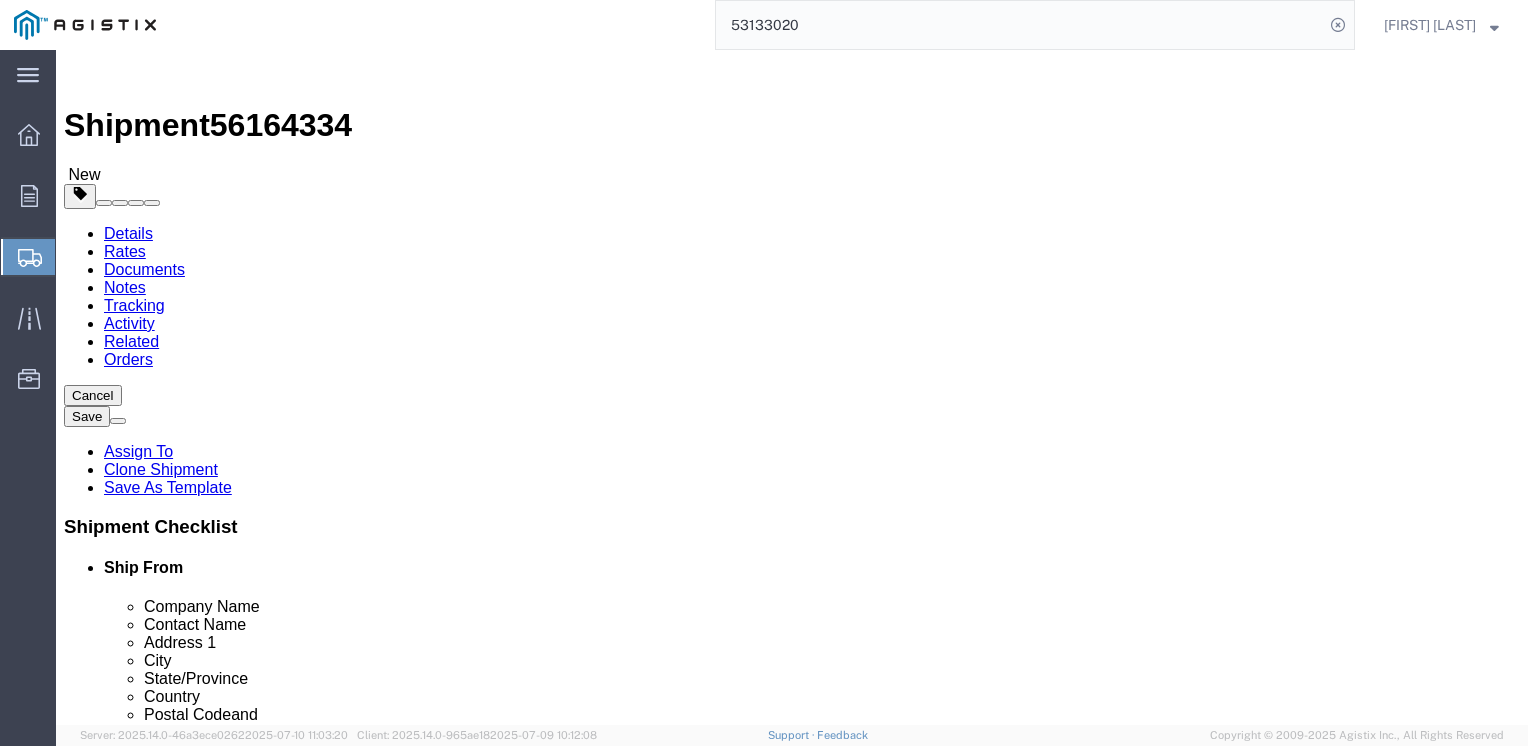 click on "Rate Shipment" 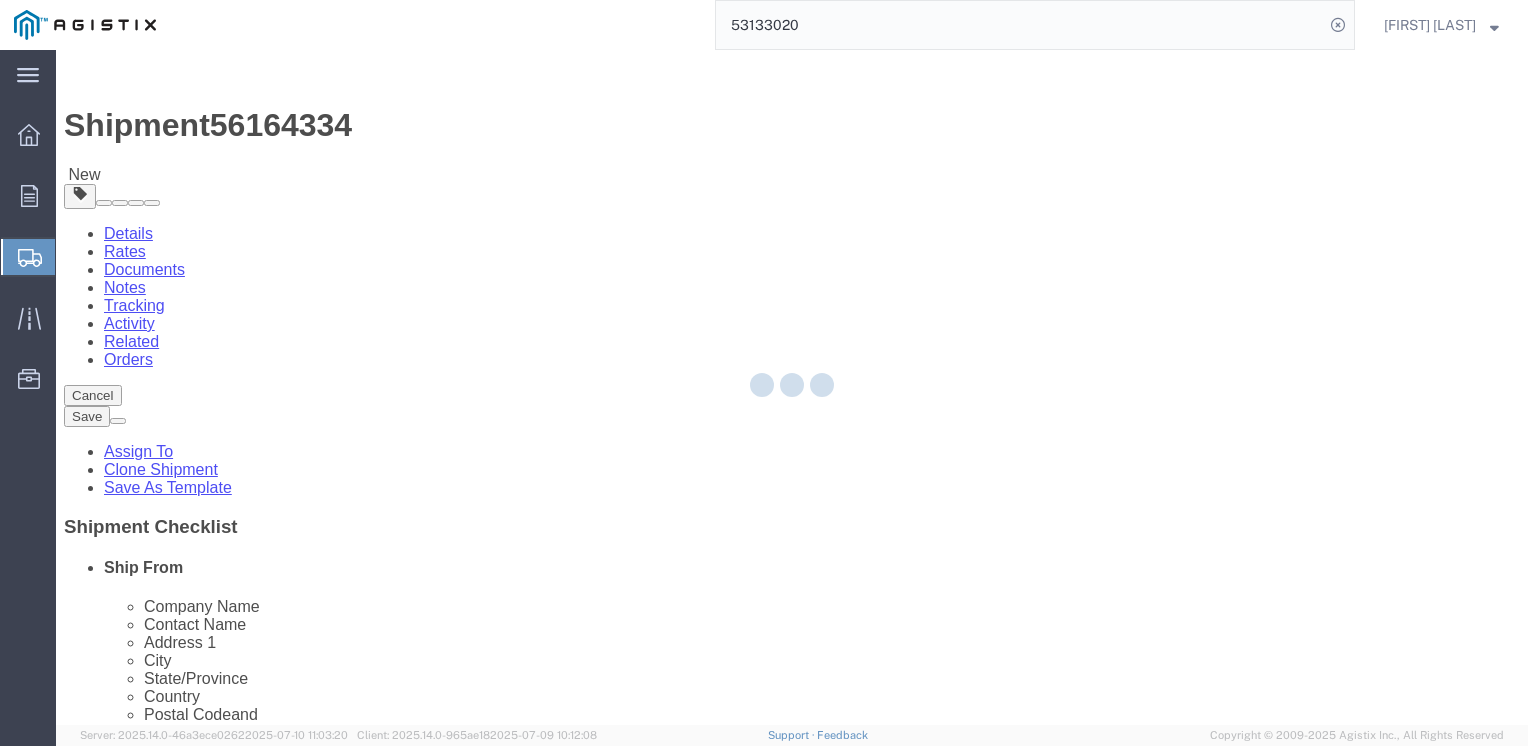 select on "PONS" 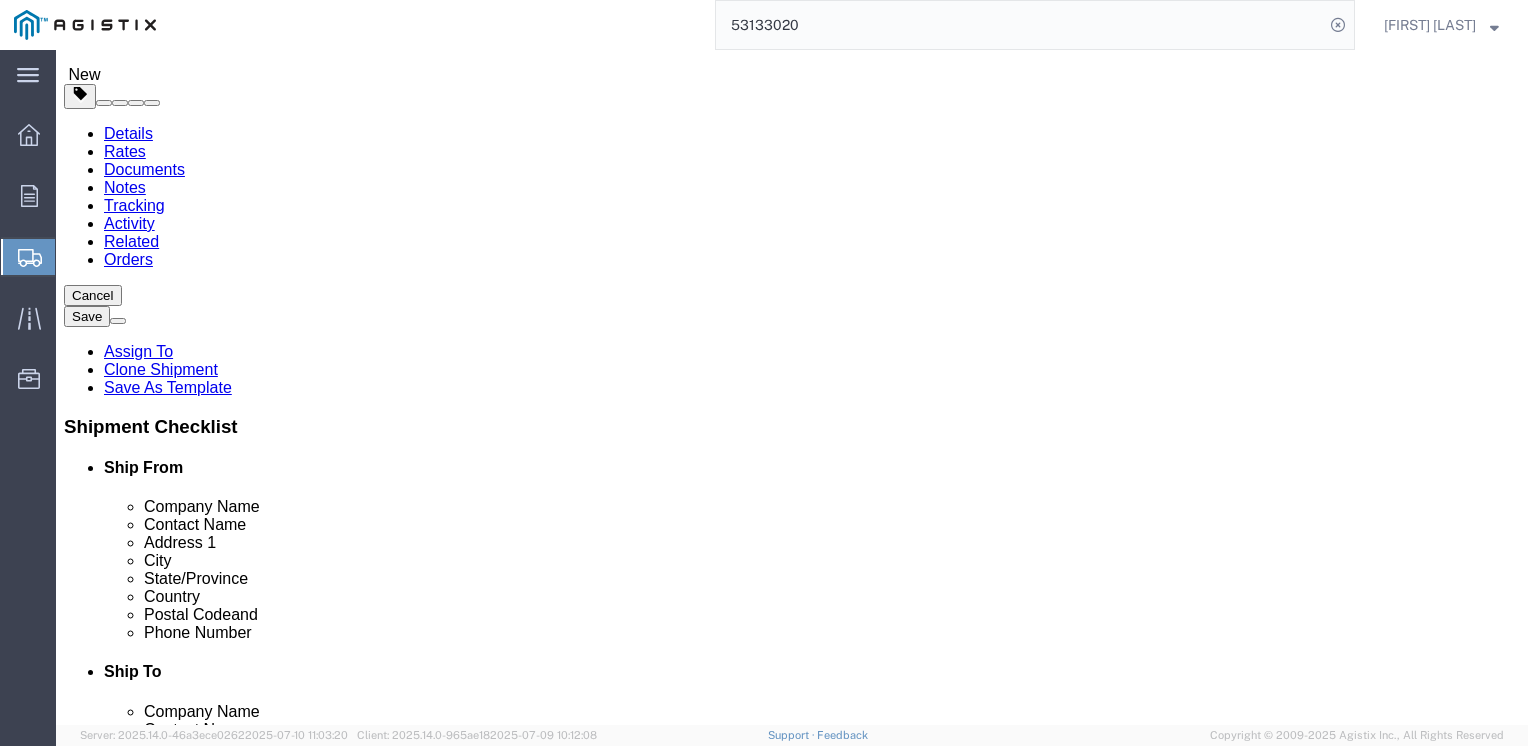 scroll, scrollTop: 200, scrollLeft: 0, axis: vertical 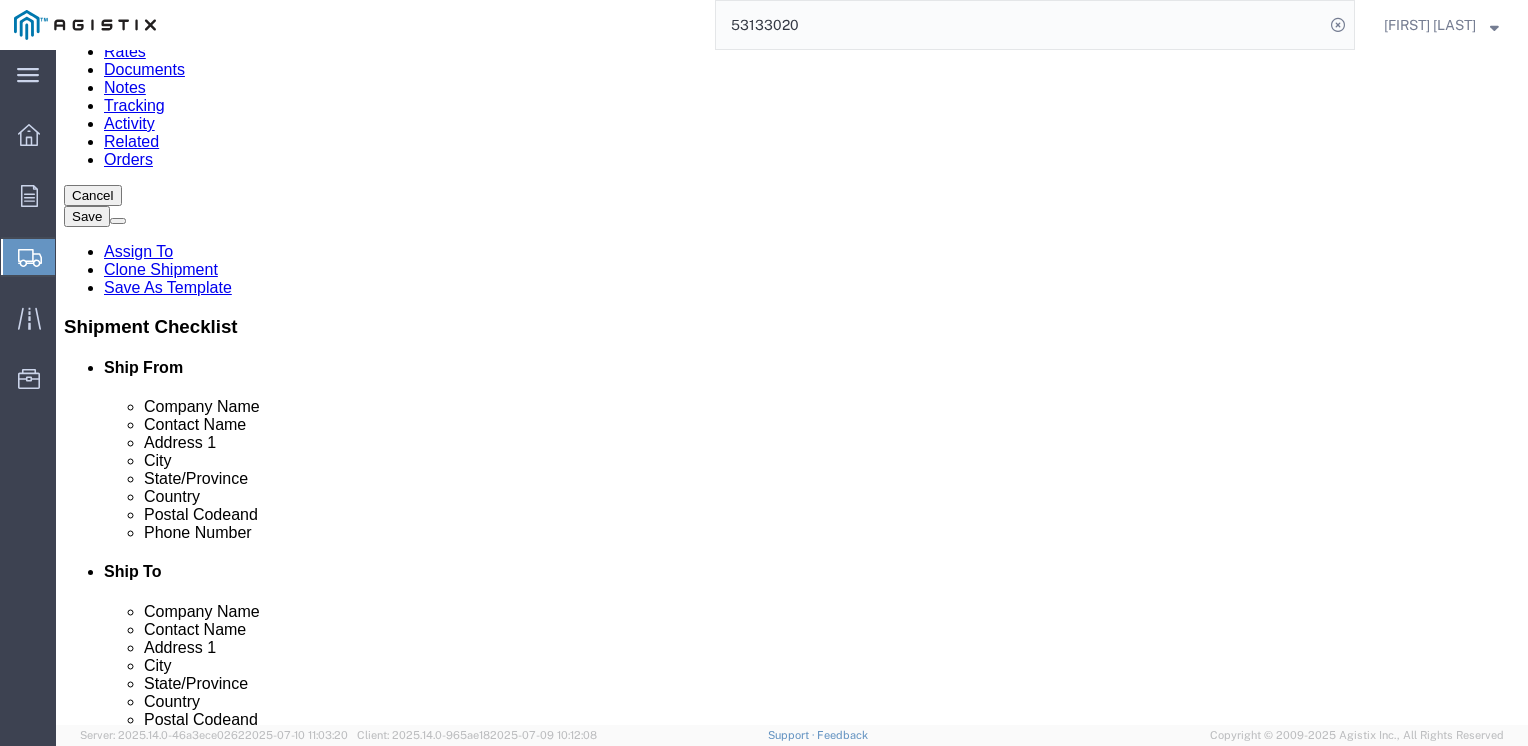 click on "150.00 USD" 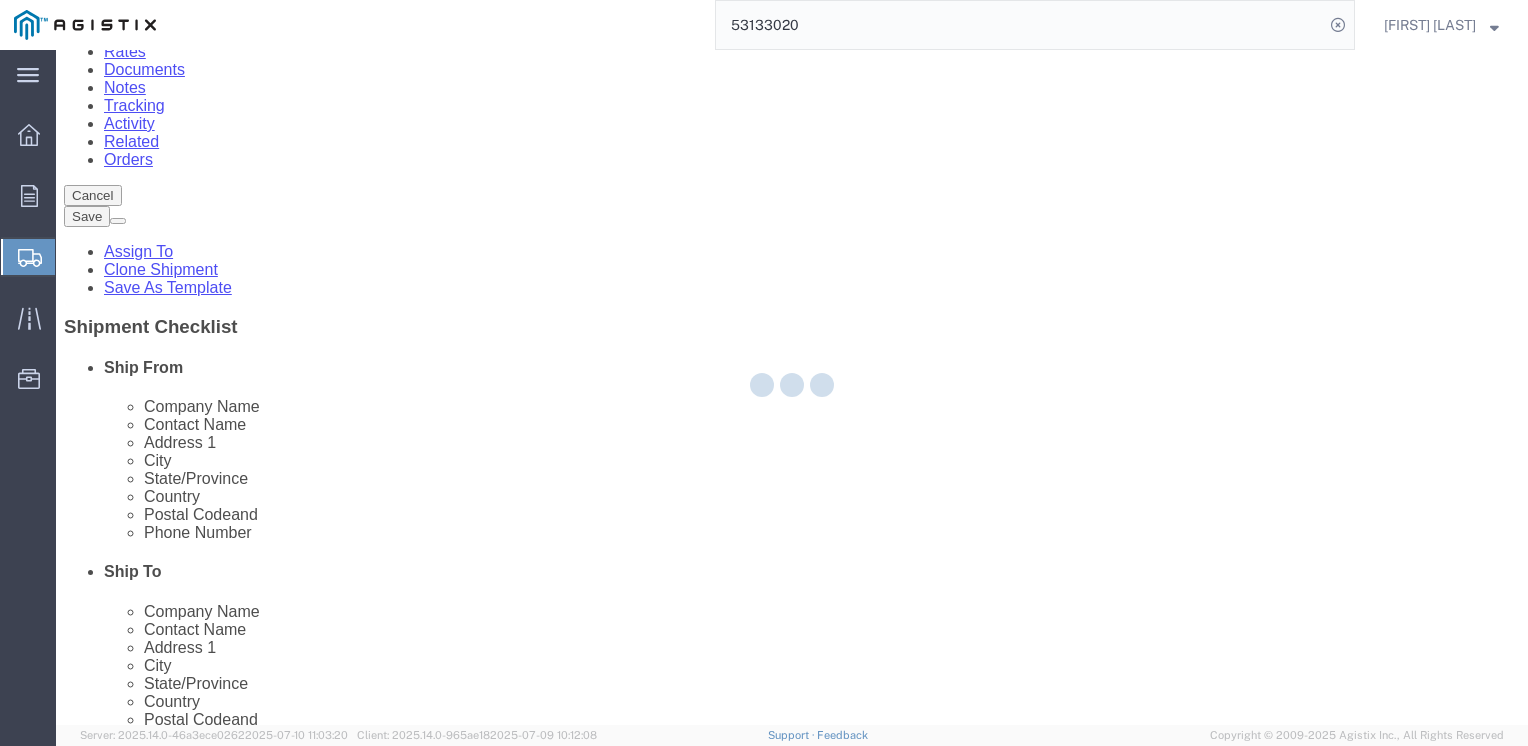 scroll, scrollTop: 118, scrollLeft: 0, axis: vertical 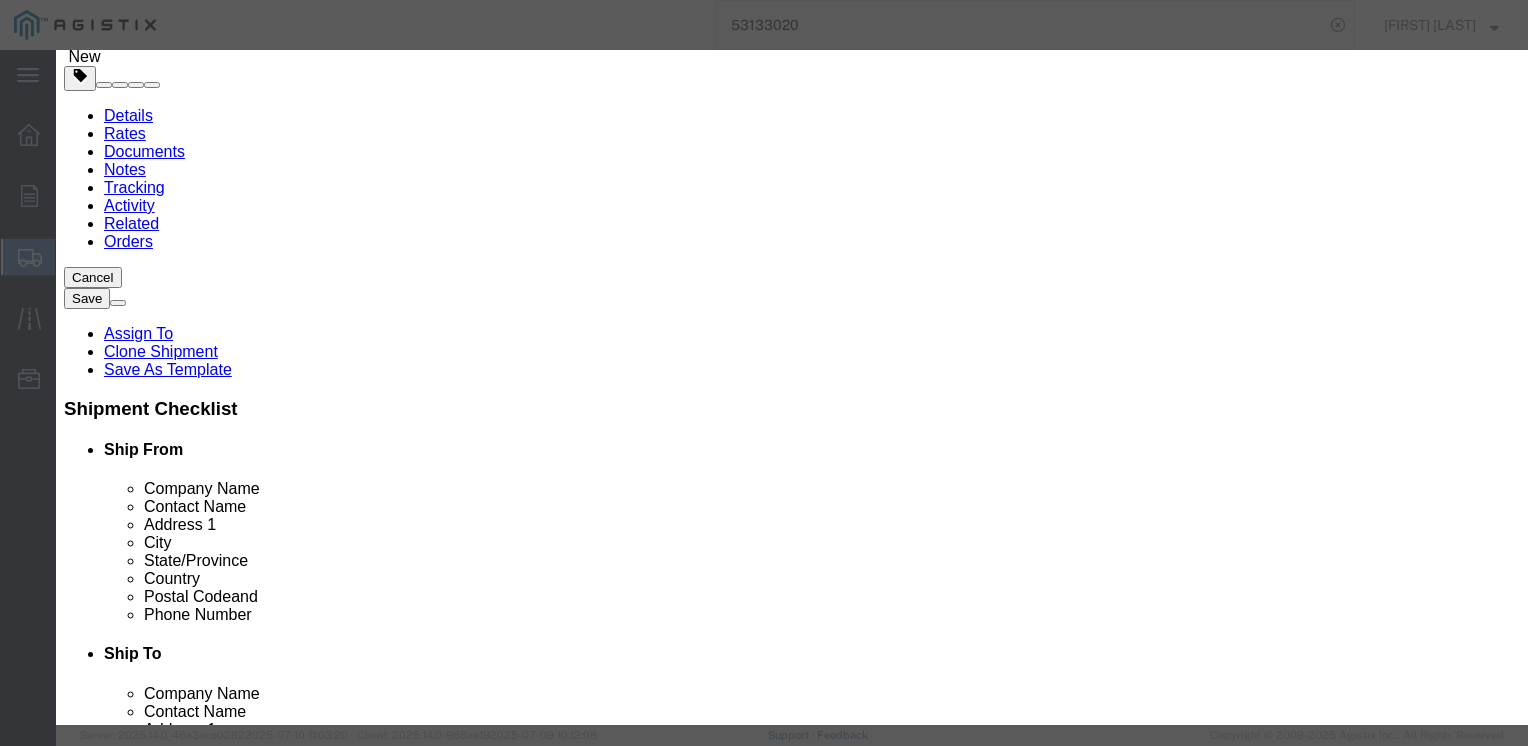 click on "0.00" 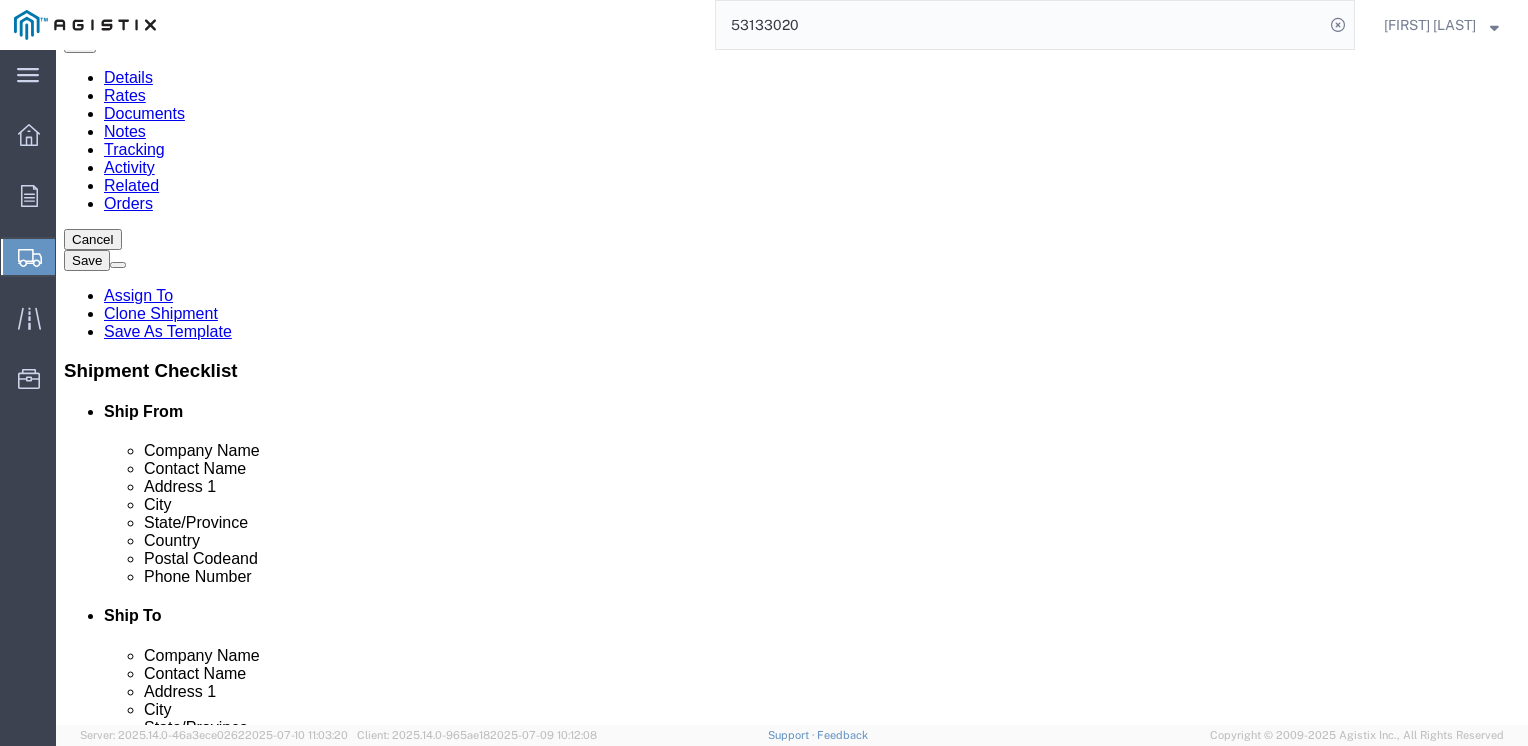 scroll, scrollTop: 300, scrollLeft: 0, axis: vertical 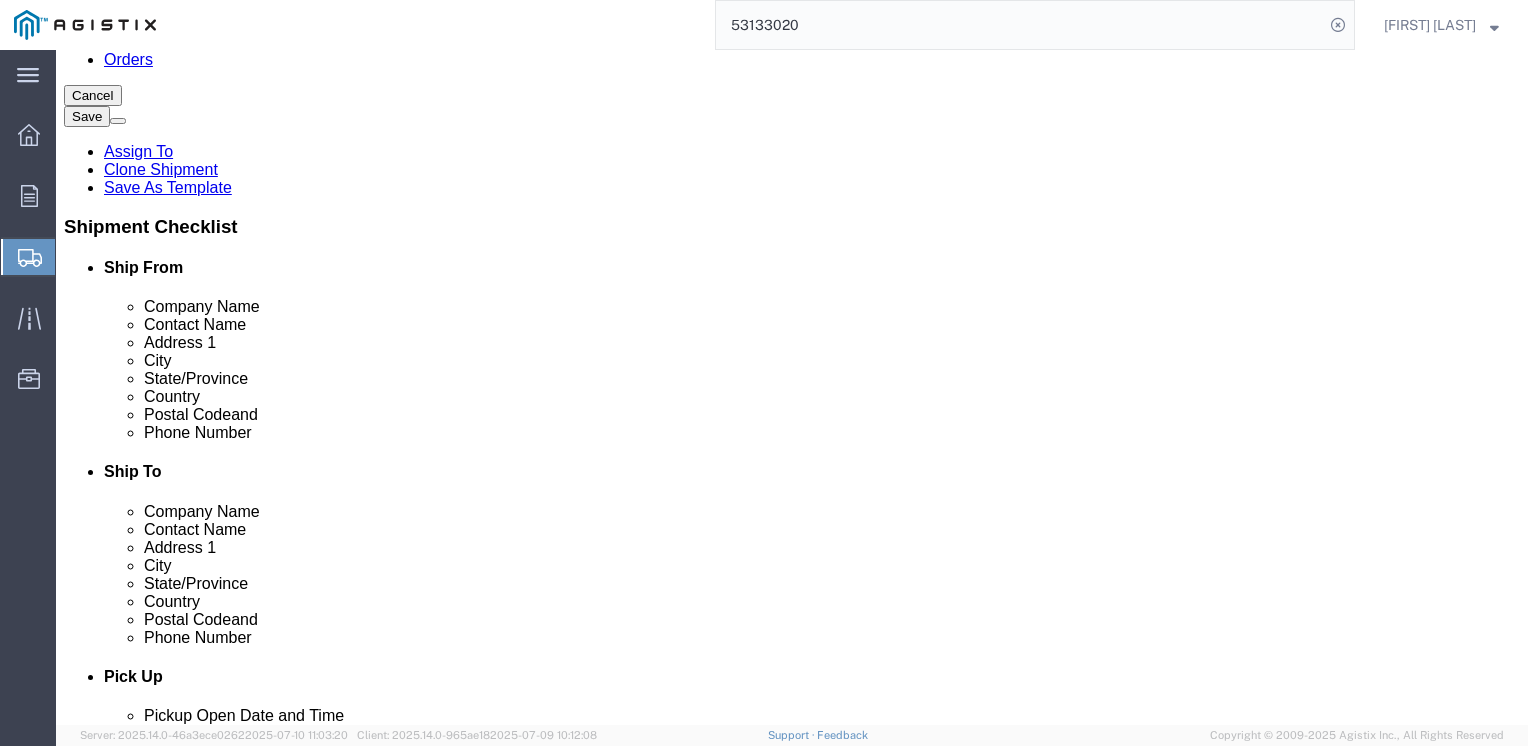 click on "Delete this content" 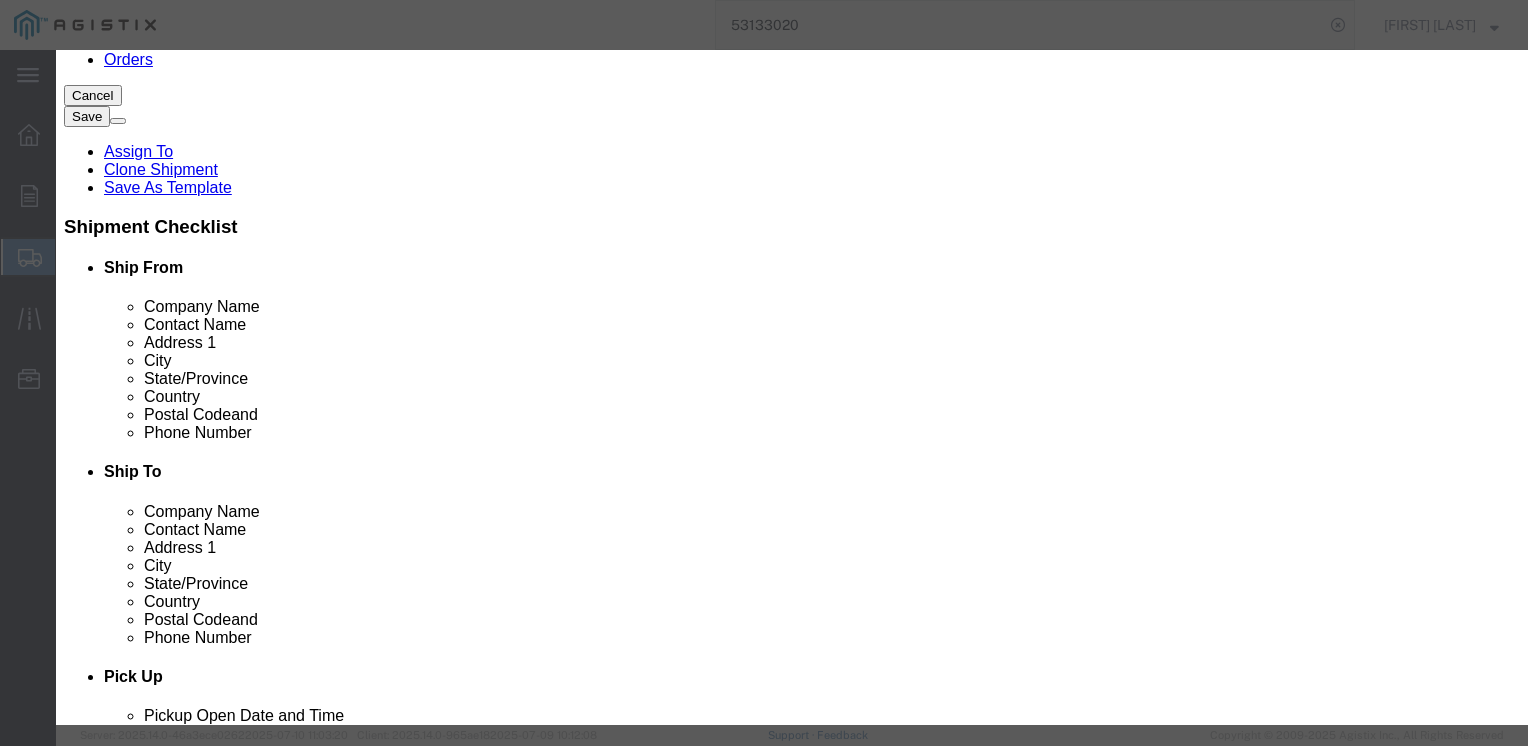 click on "Yes" 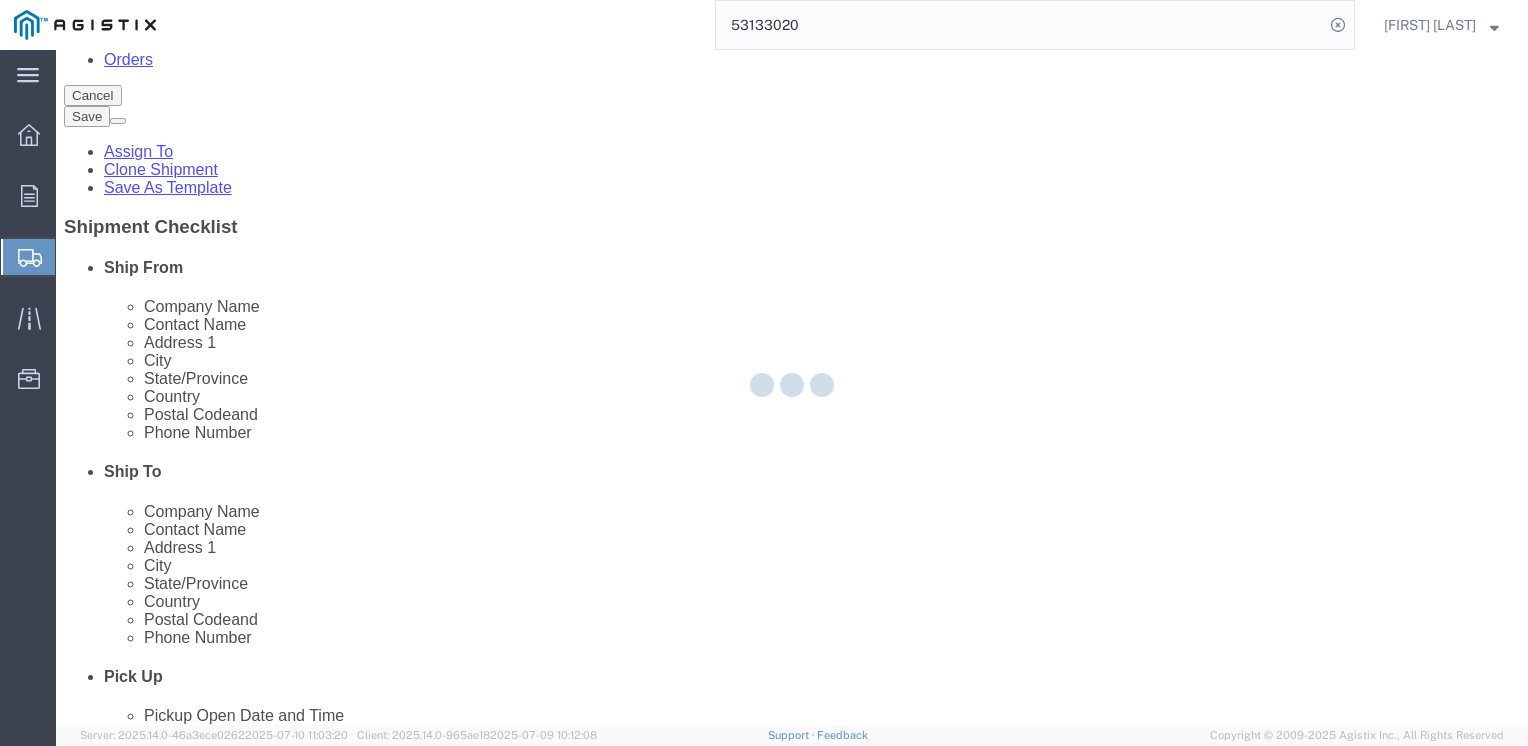 scroll, scrollTop: 140, scrollLeft: 0, axis: vertical 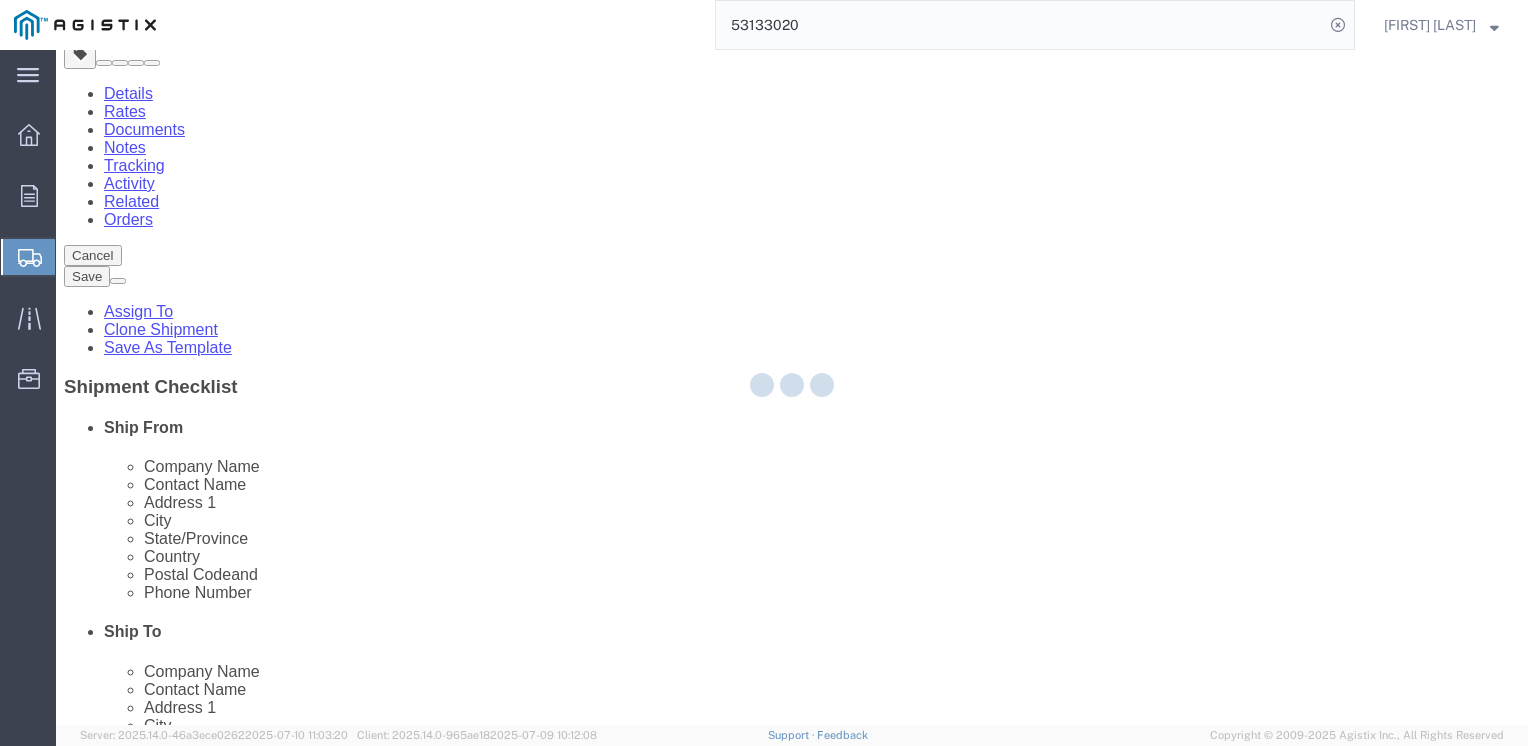 select on "PONS" 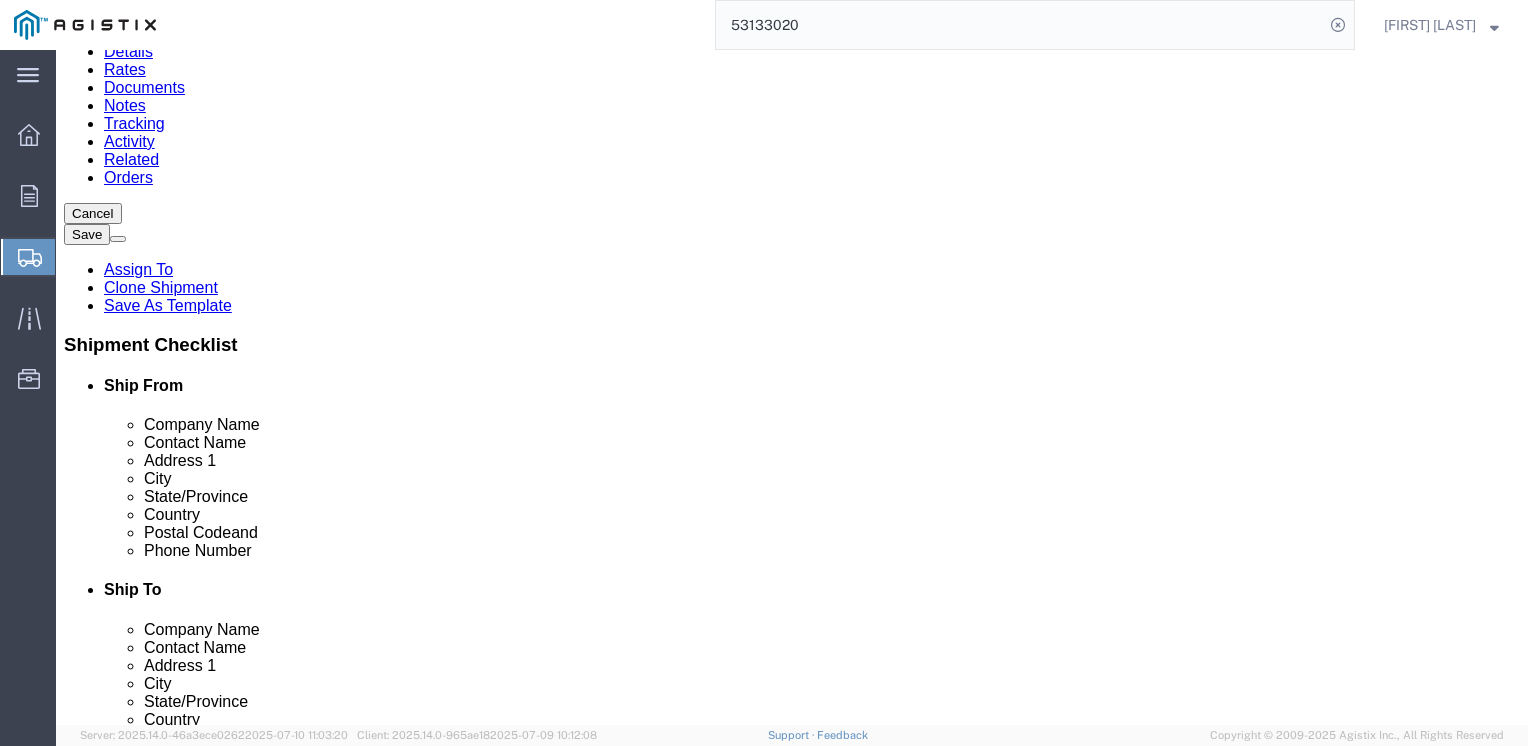 scroll, scrollTop: 0, scrollLeft: 0, axis: both 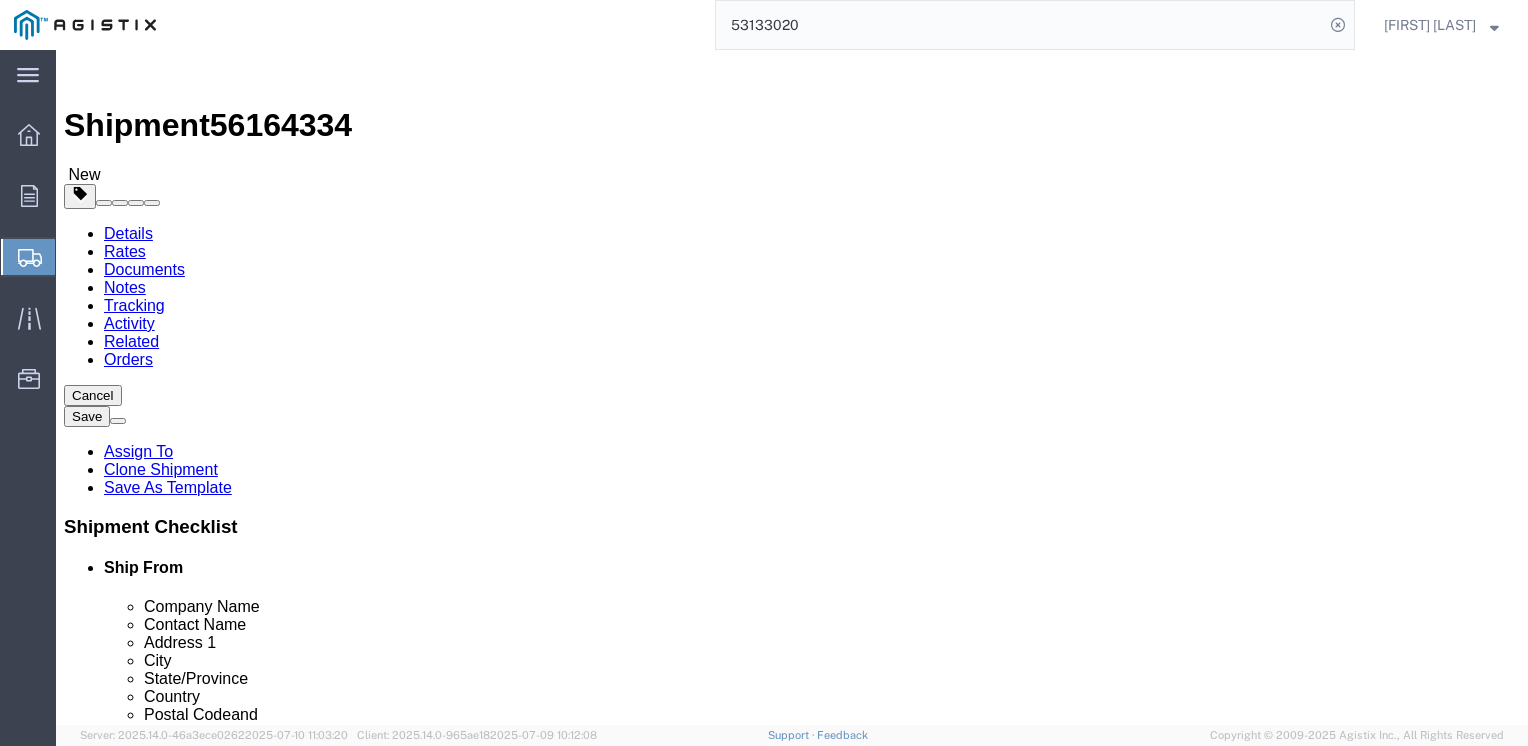 click on "Rate Shipment" 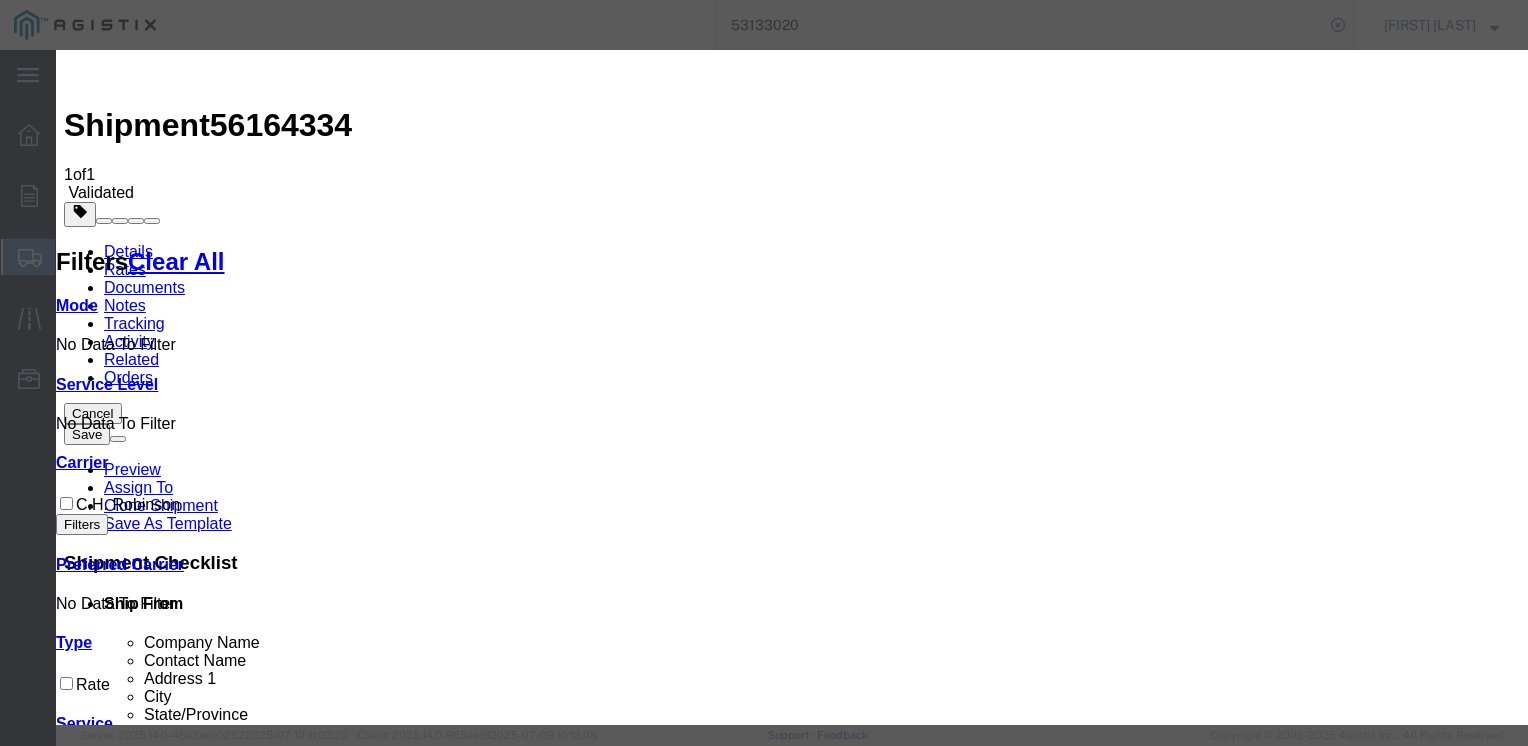 click on "Continue" at bounding box center (98, 3714) 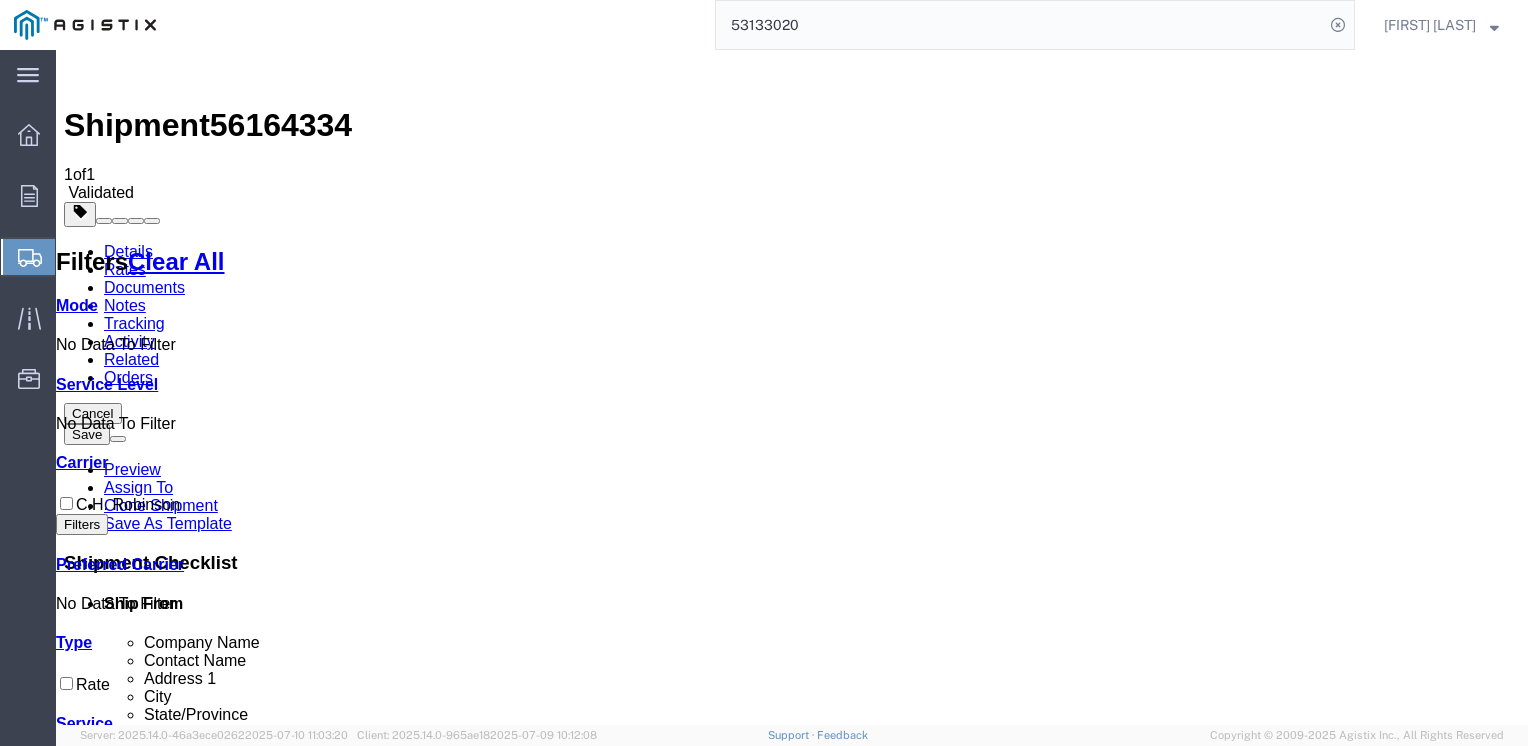 click on "Book" at bounding box center [1173, 1698] 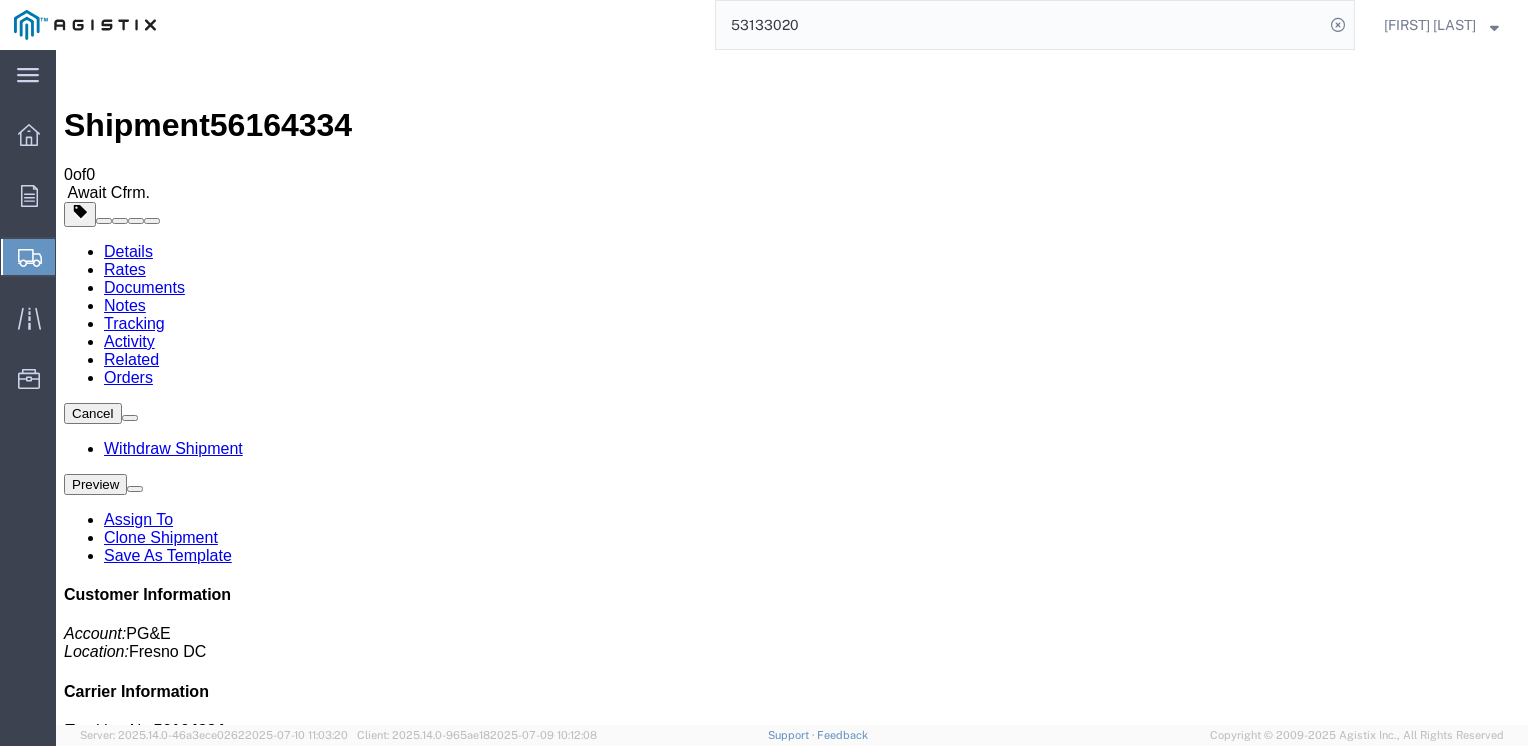scroll, scrollTop: 169, scrollLeft: 0, axis: vertical 